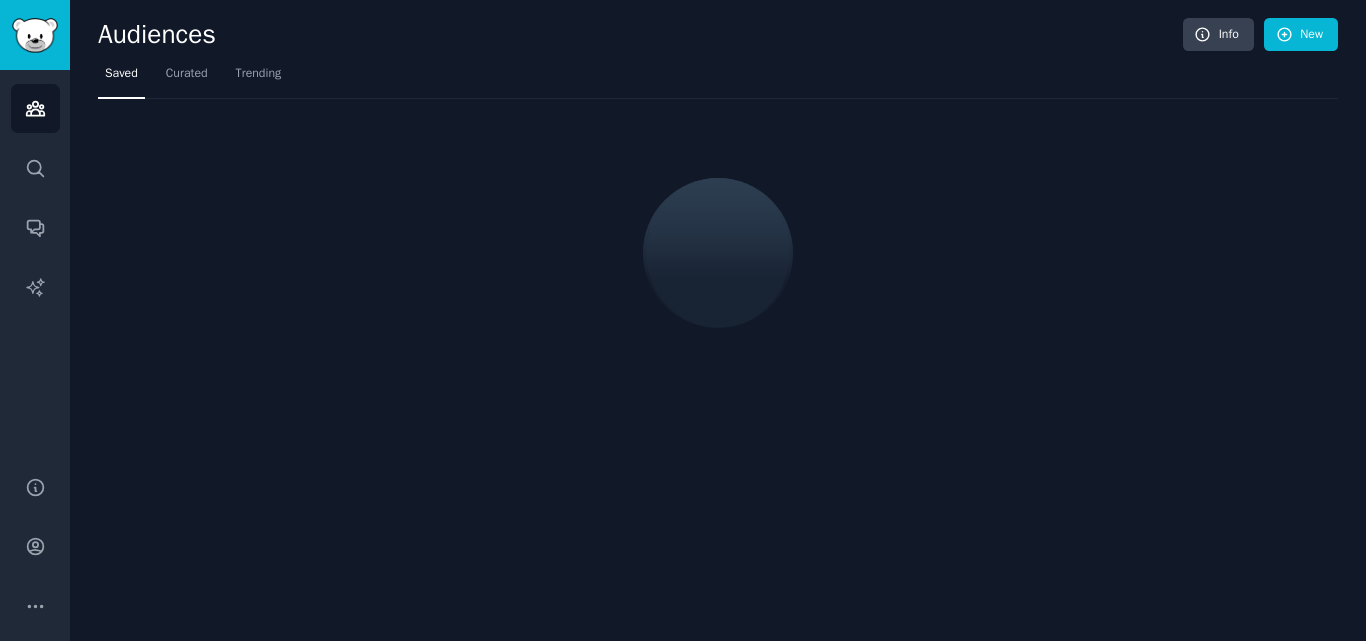 scroll, scrollTop: 0, scrollLeft: 0, axis: both 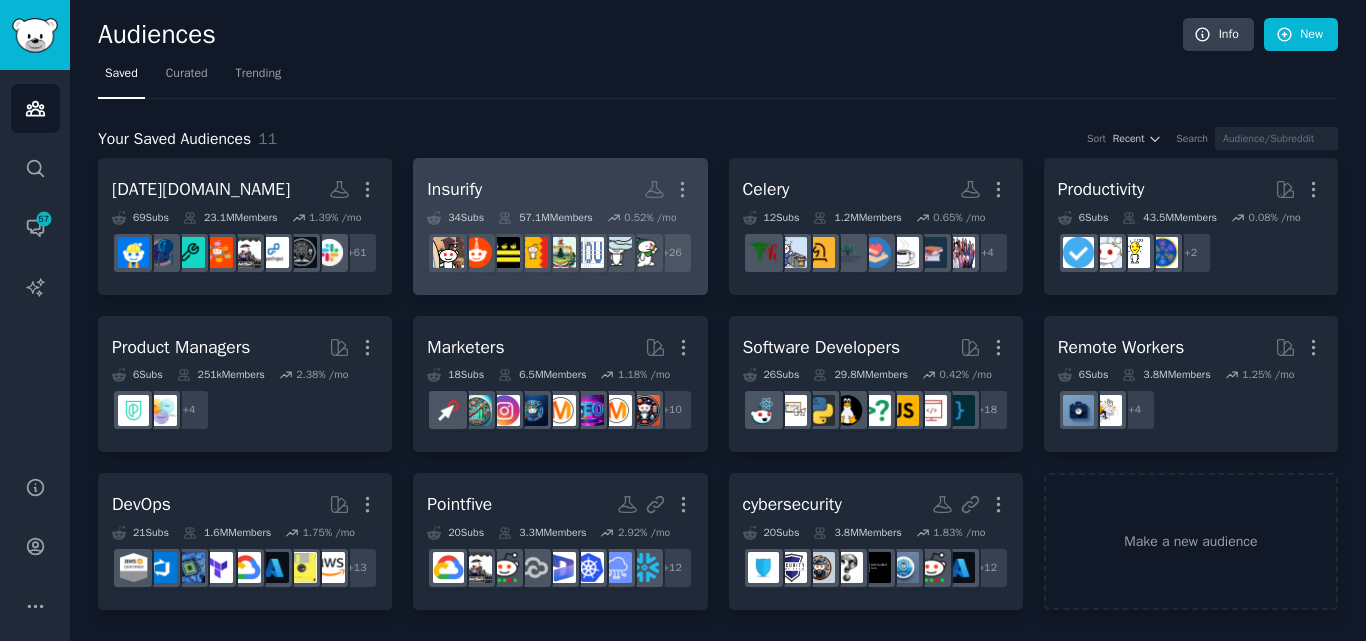 click on "Insurify More" at bounding box center (560, 189) 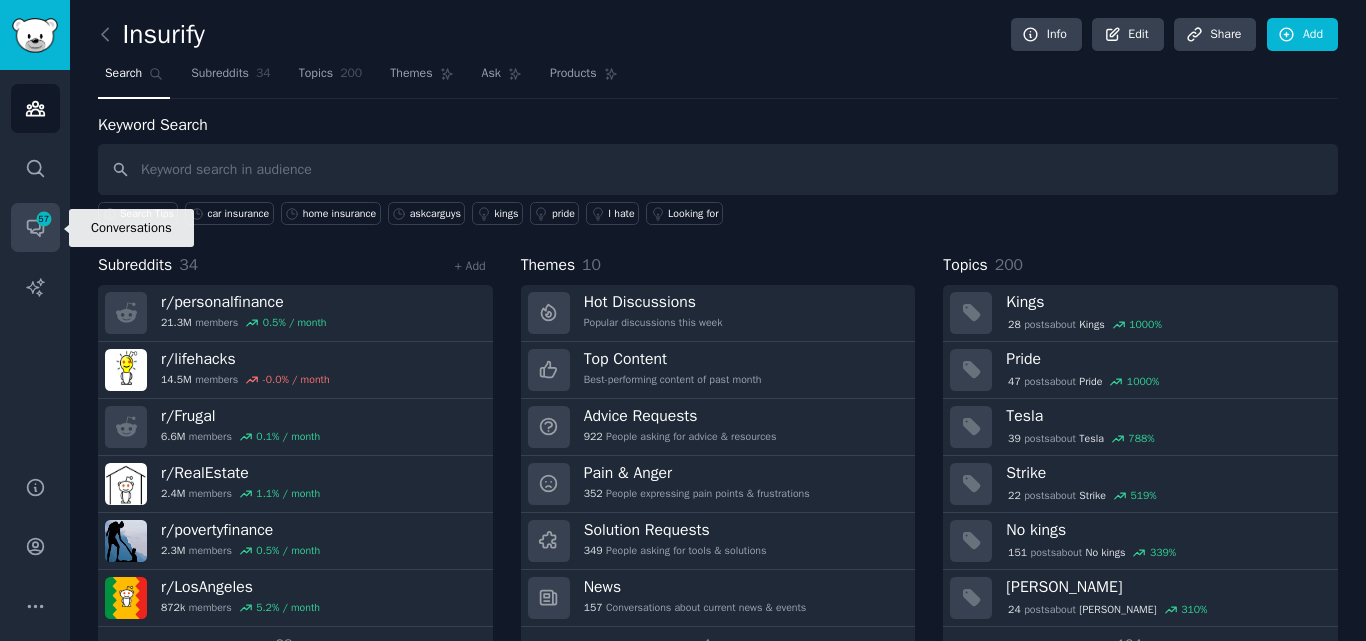 click 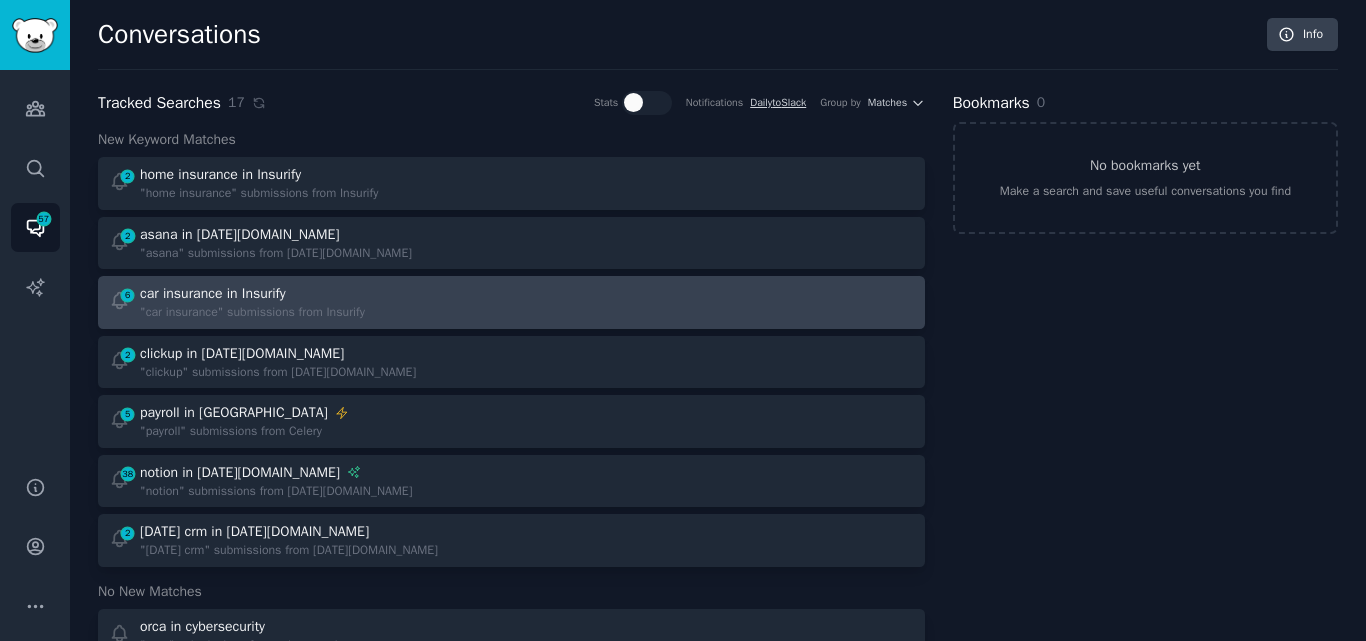 click at bounding box center [719, 302] 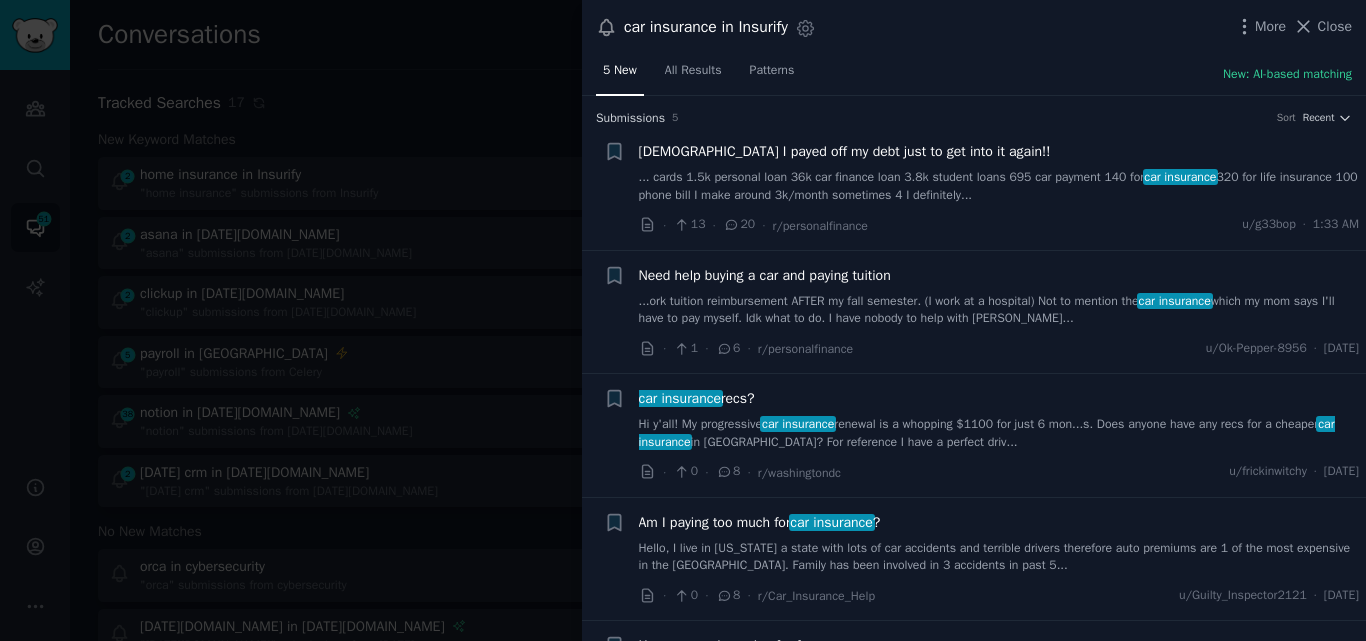drag, startPoint x: 798, startPoint y: 311, endPoint x: 738, endPoint y: 310, distance: 60.00833 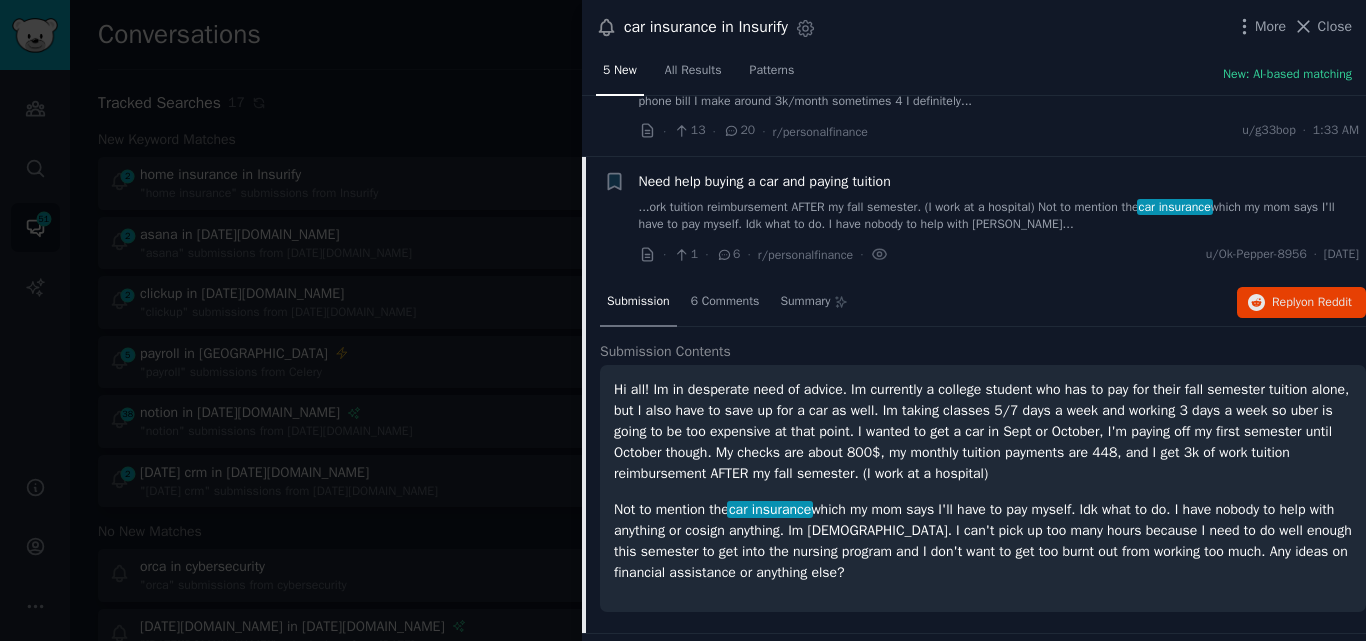 scroll, scrollTop: 155, scrollLeft: 0, axis: vertical 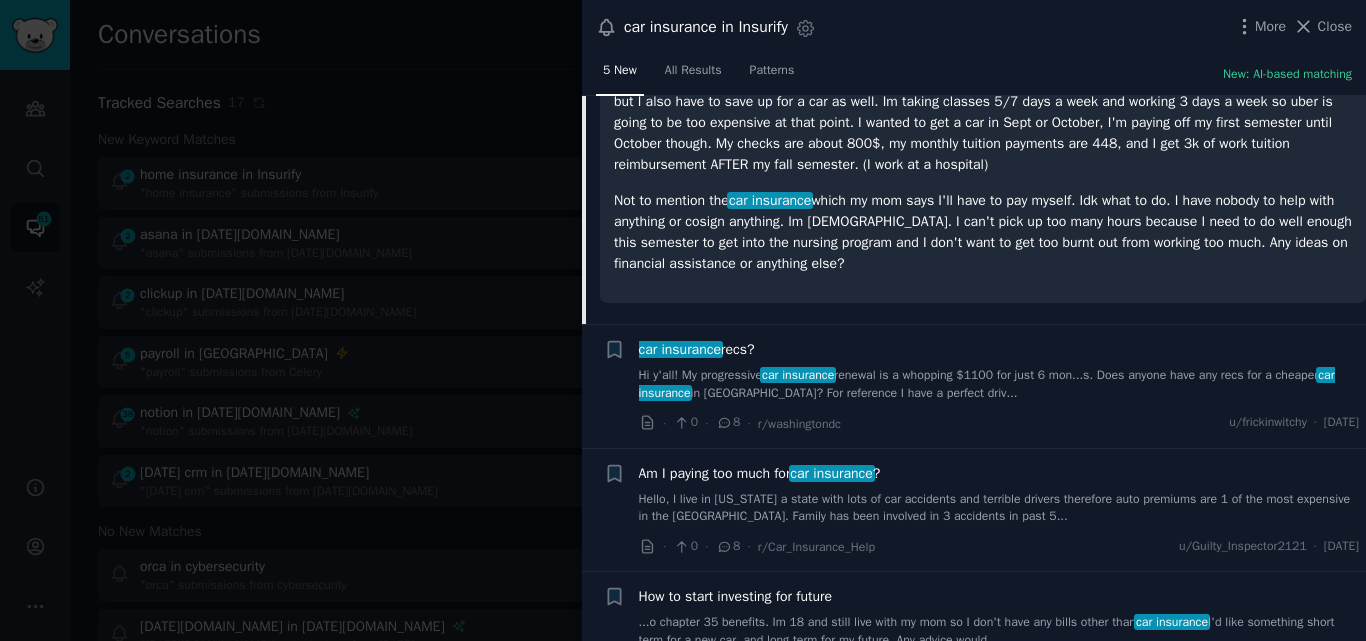 click on "Hi y'all! My progressive  car insurance  renewal is a whopping $1100 for just 6 mon...s. Does anyone have any recs for a cheaper  car insurance  in DC? For reference I have a perfect driv..." at bounding box center (999, 384) 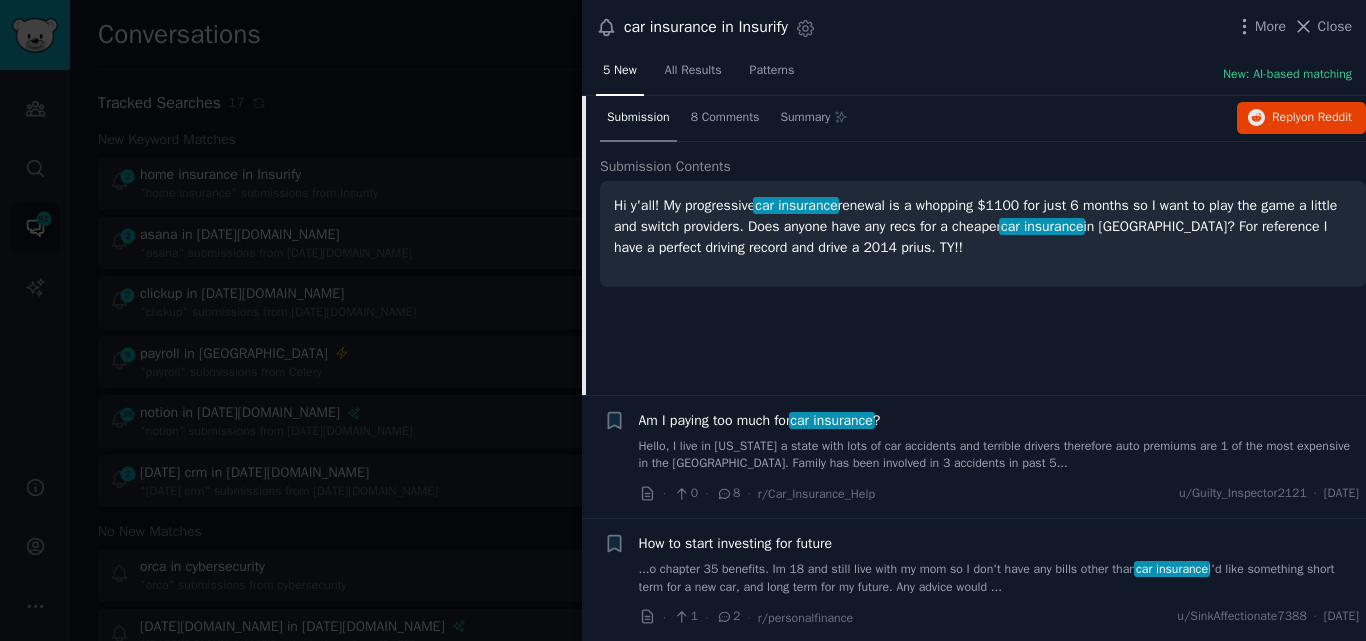 scroll, scrollTop: 279, scrollLeft: 0, axis: vertical 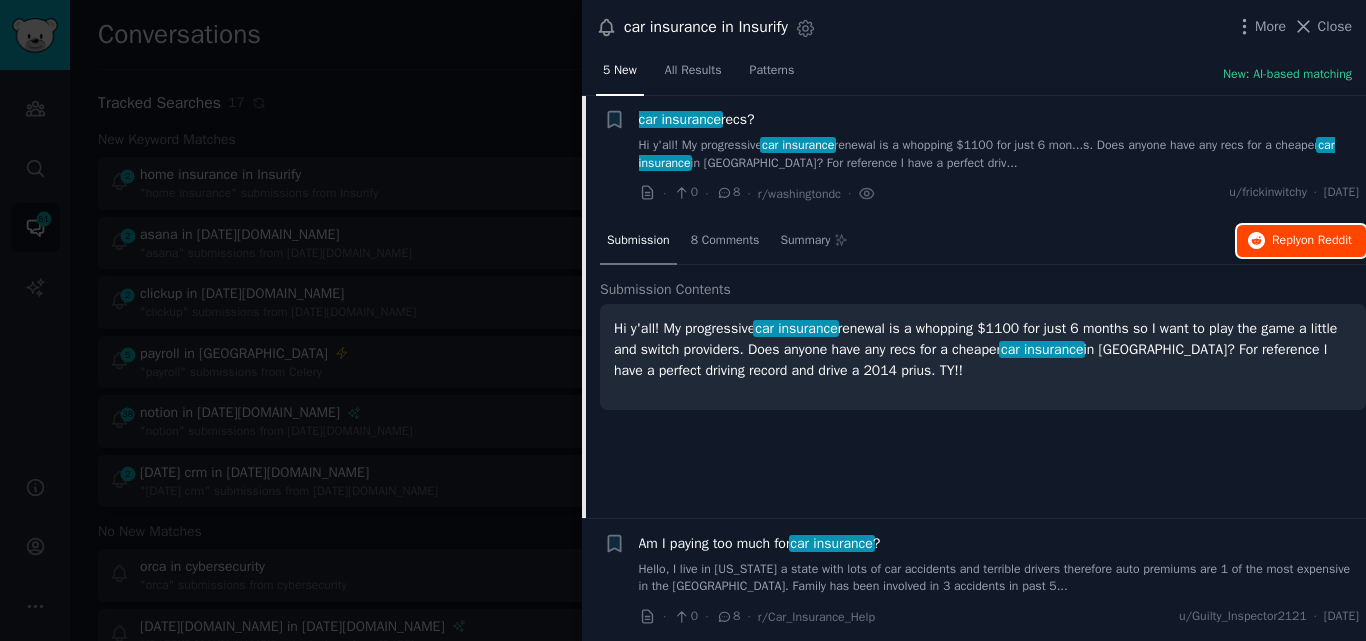 click 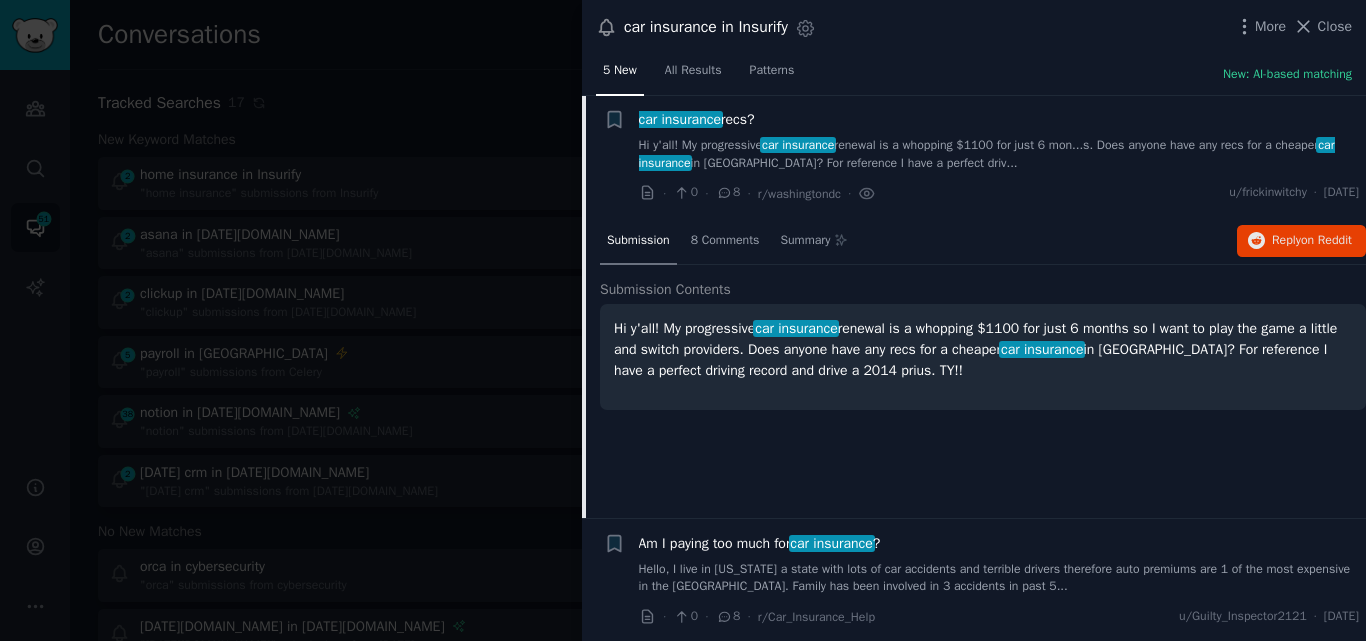 click on "Hi y'all! My progressive  car insurance  renewal is a whopping $1100 for just 6 months so I want to play the game a little and switch providers. Does anyone have any recs for a cheaper  car insurance  in DC? For reference I have a perfect driving record and drive a 2014 prius. TY!!" at bounding box center (983, 349) 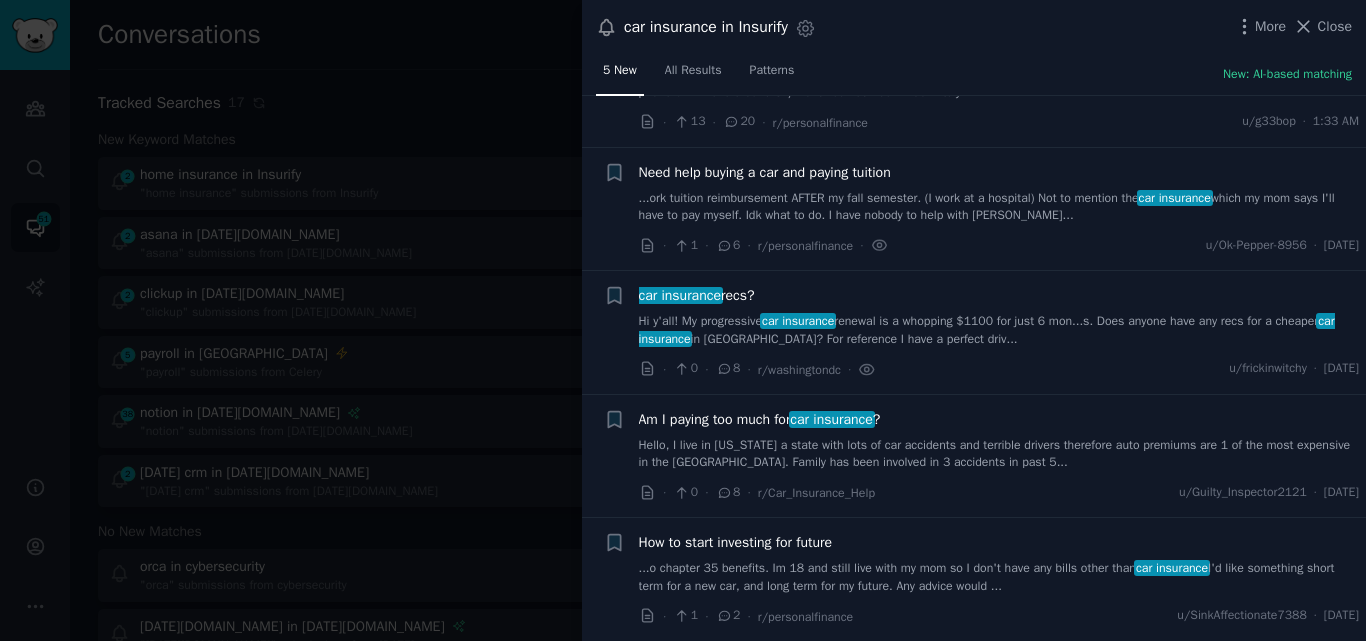 scroll, scrollTop: 102, scrollLeft: 0, axis: vertical 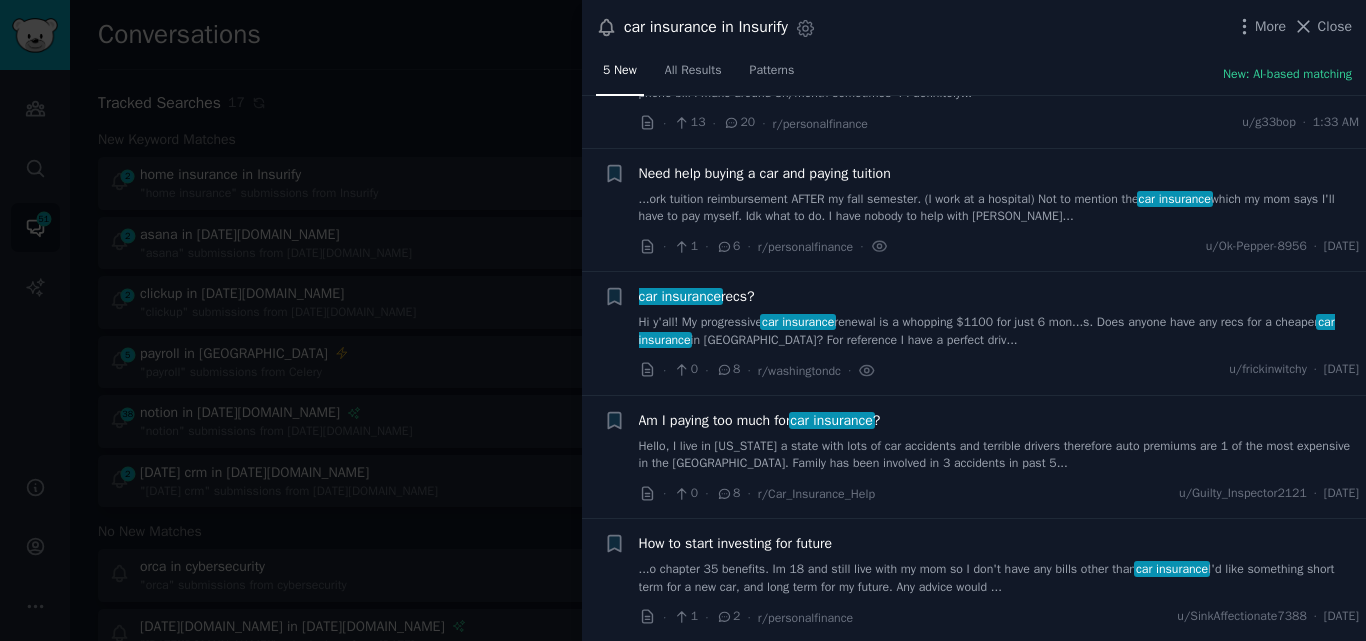 click on "Am I paying too much for  car insurance ?" at bounding box center [760, 420] 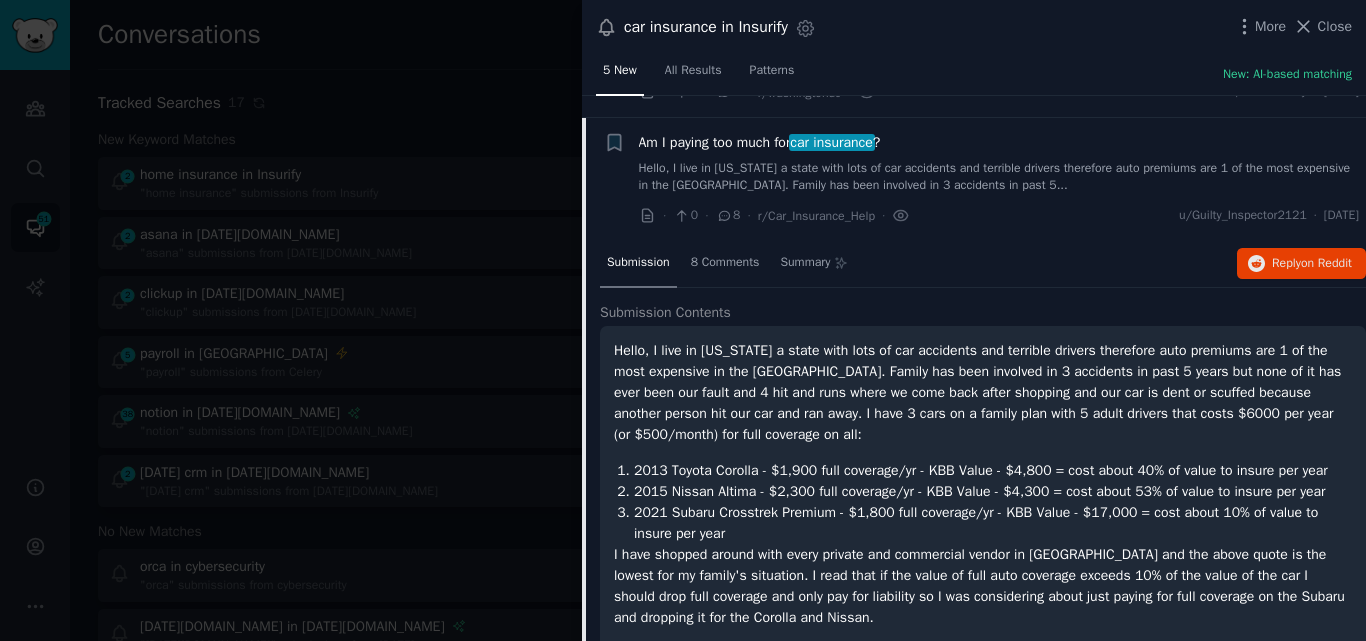scroll, scrollTop: 402, scrollLeft: 0, axis: vertical 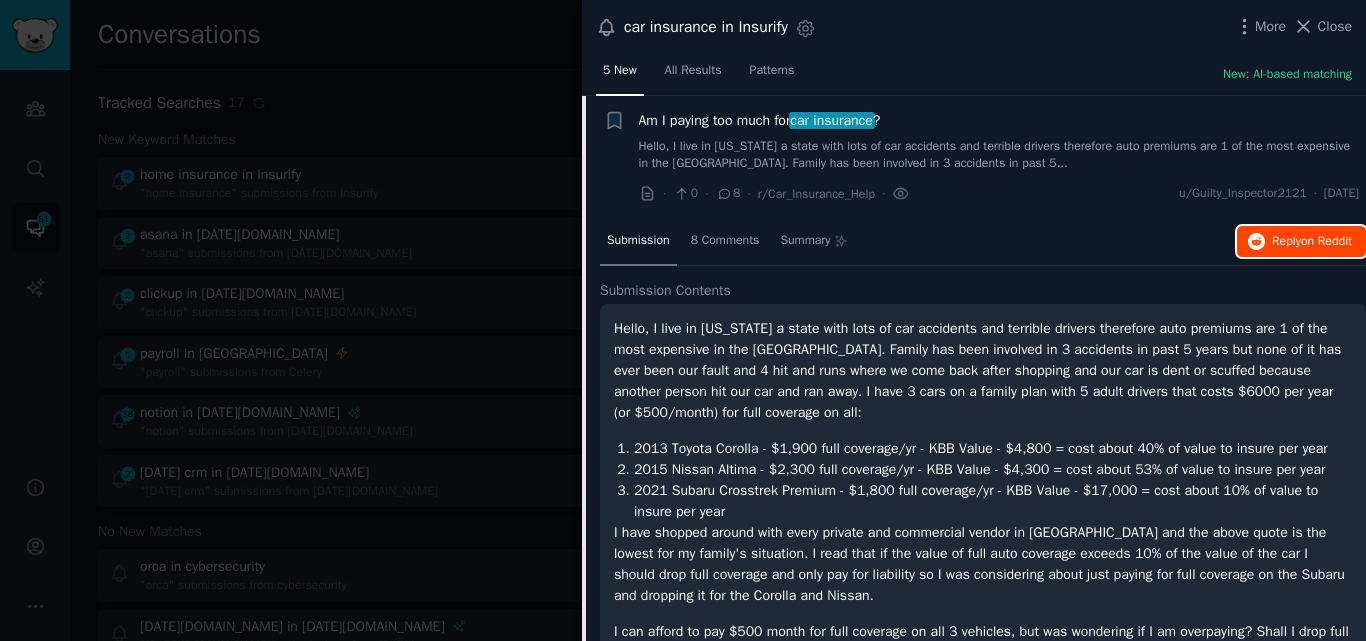 click on "Reply  on Reddit" at bounding box center [1301, 242] 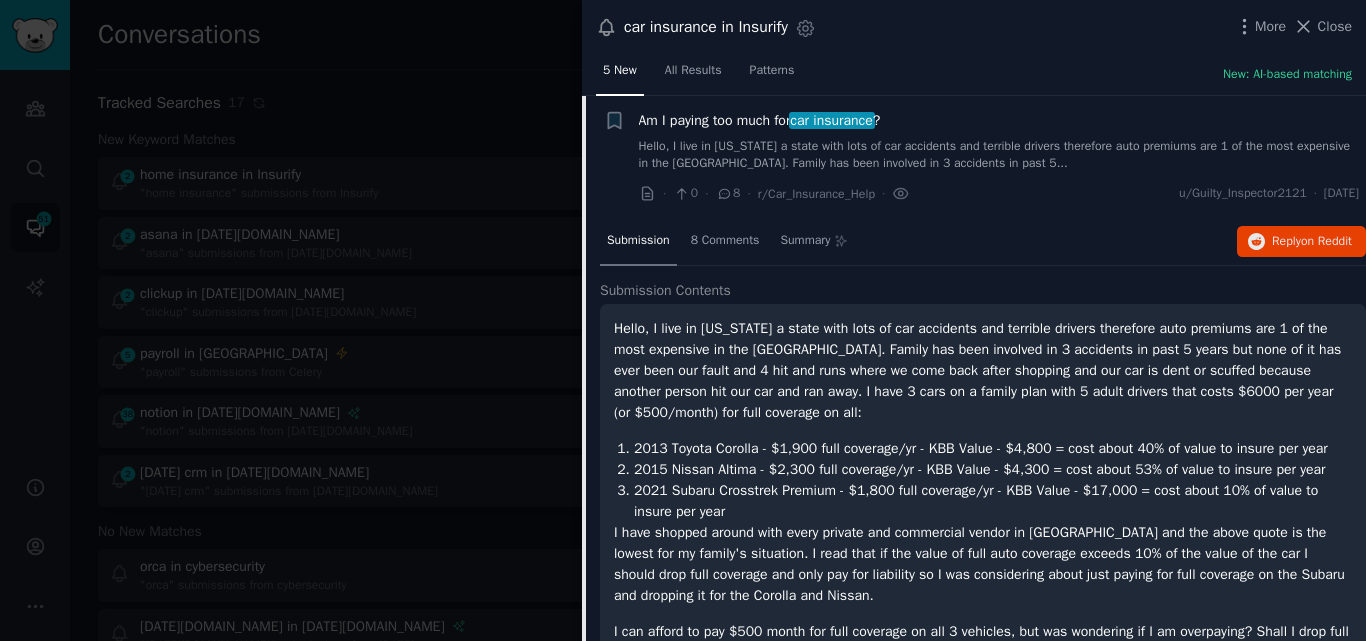 click on "Am I paying too much for  car insurance ?" at bounding box center (760, 120) 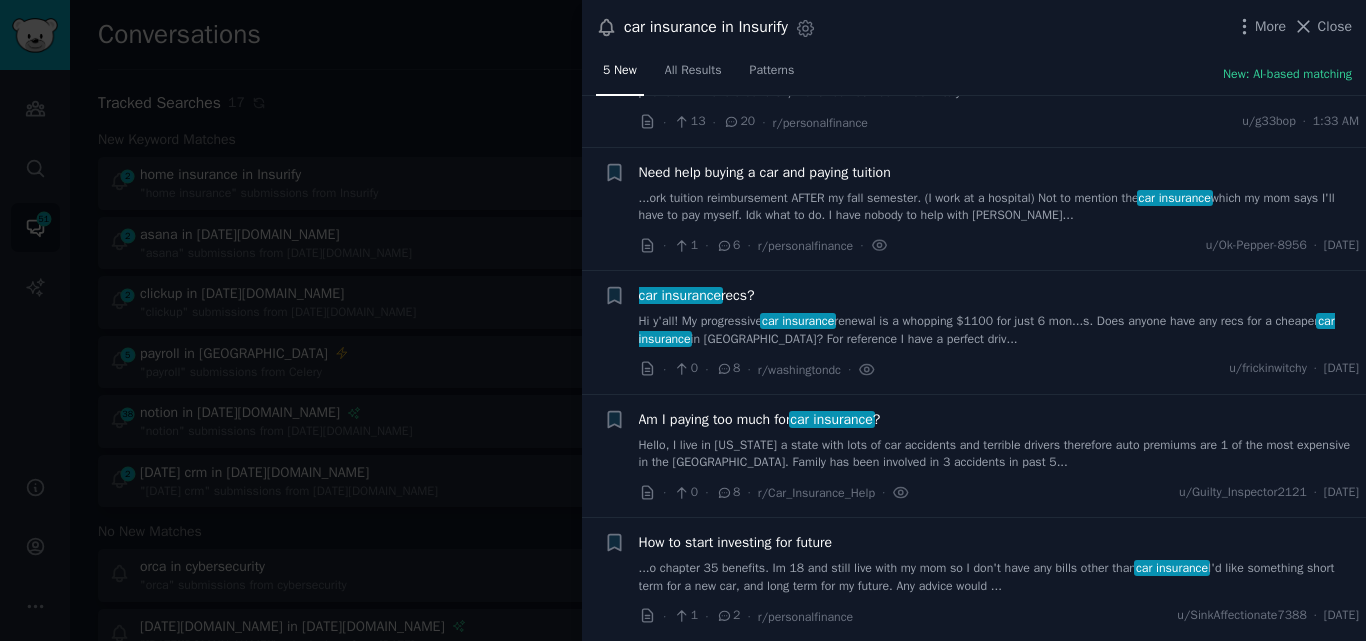 scroll, scrollTop: 102, scrollLeft: 0, axis: vertical 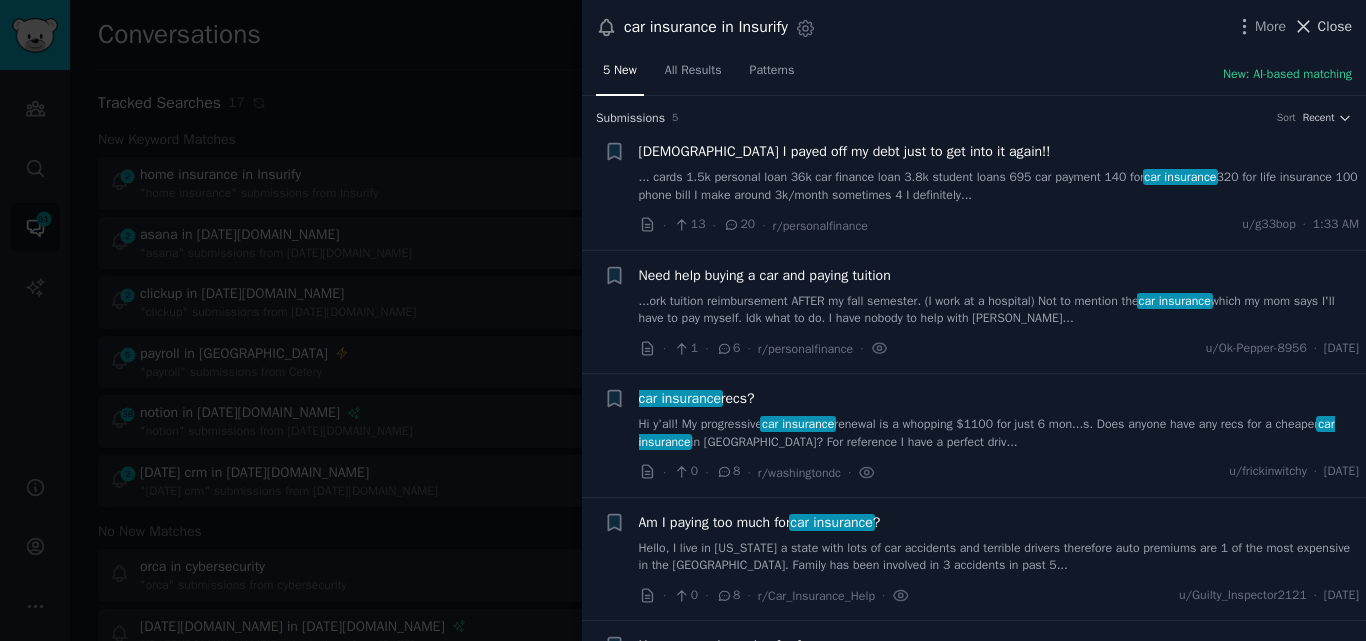 click 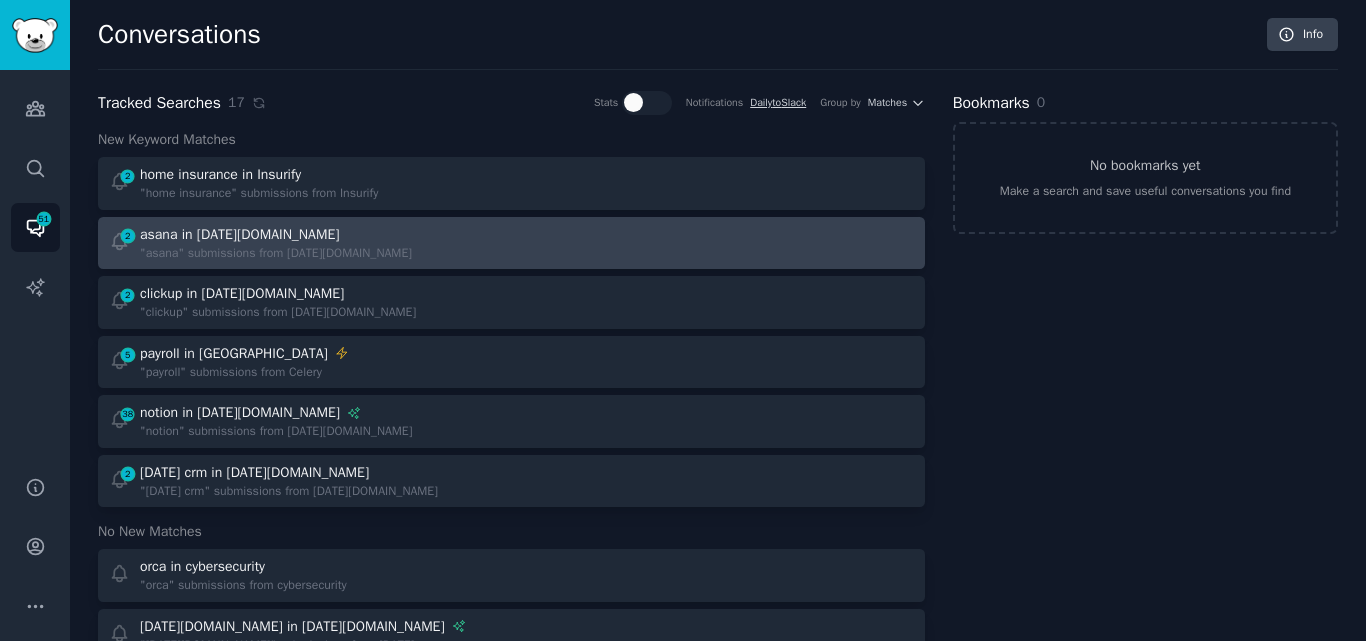 click on "2 asana in Monday.com "asana" submissions from Monday.com" at bounding box center [303, 243] 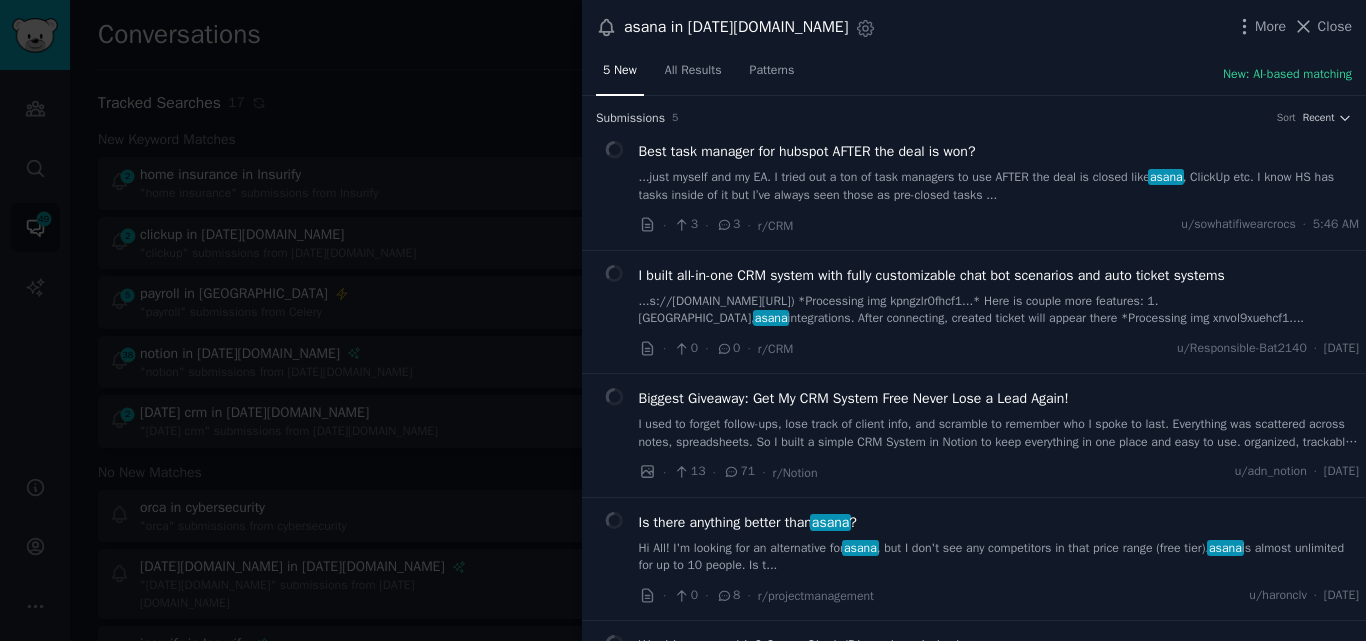 click on "...just myself and my EA.
I tried out a ton of task managers to use AFTER the deal is closed like  asana , ClickUp etc.
I know HS has tasks inside of it but I’ve always seen those as pre-closed tasks ..." at bounding box center [999, 186] 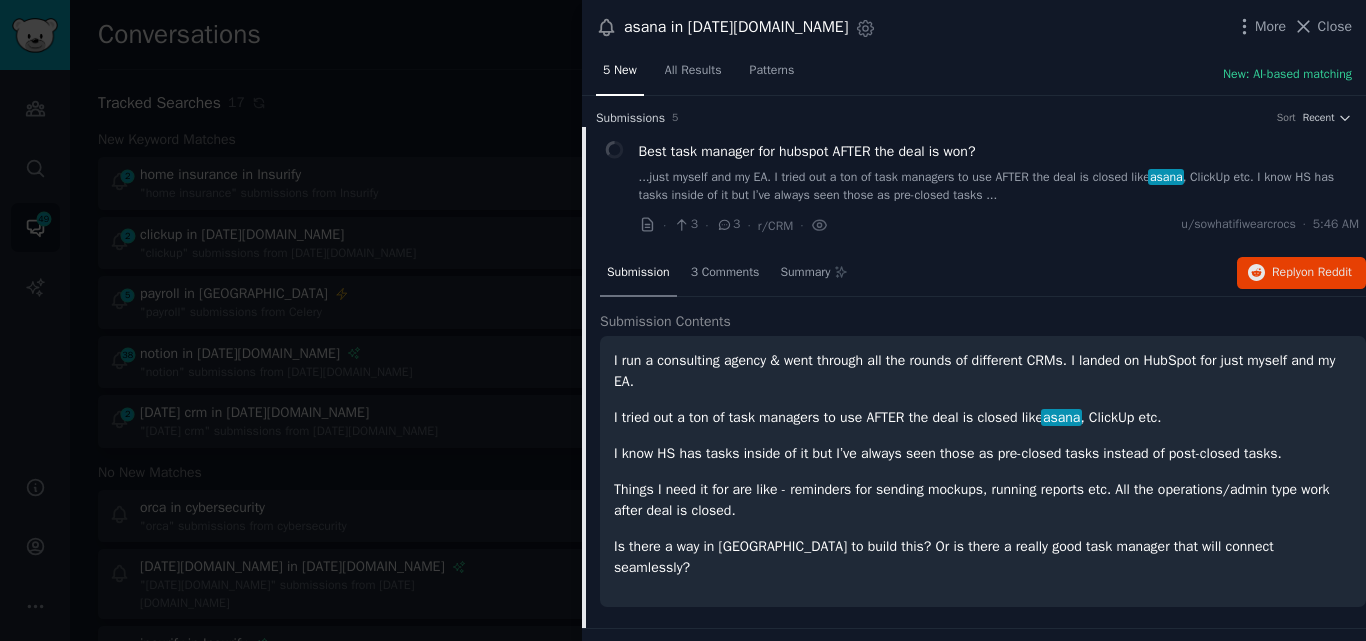 scroll, scrollTop: 32, scrollLeft: 0, axis: vertical 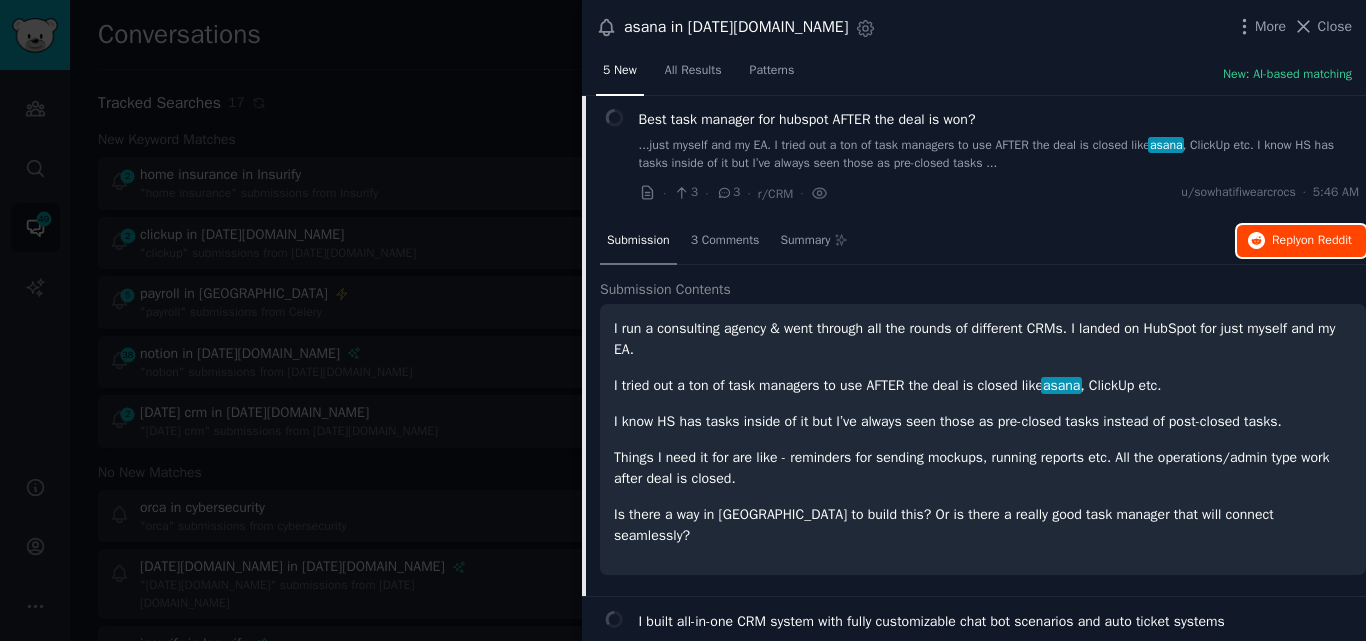 click on "on Reddit" at bounding box center (1326, 240) 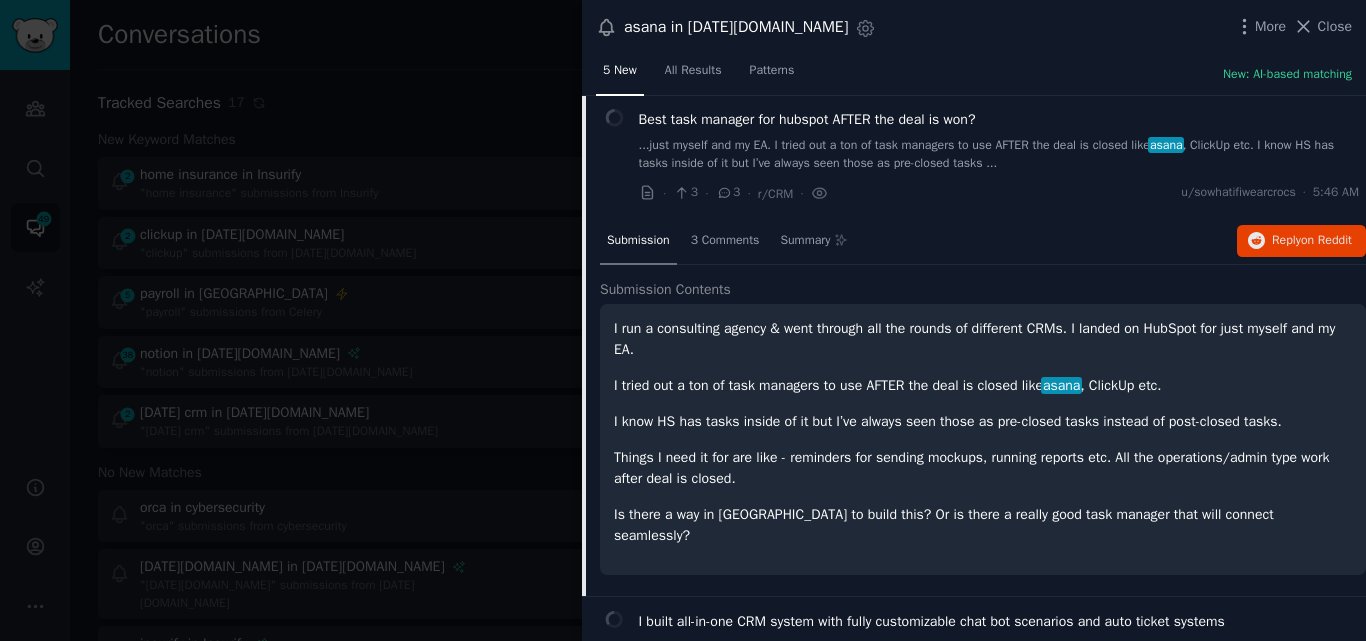 click on "Best task manager for hubspot AFTER the deal is won?" at bounding box center [807, 119] 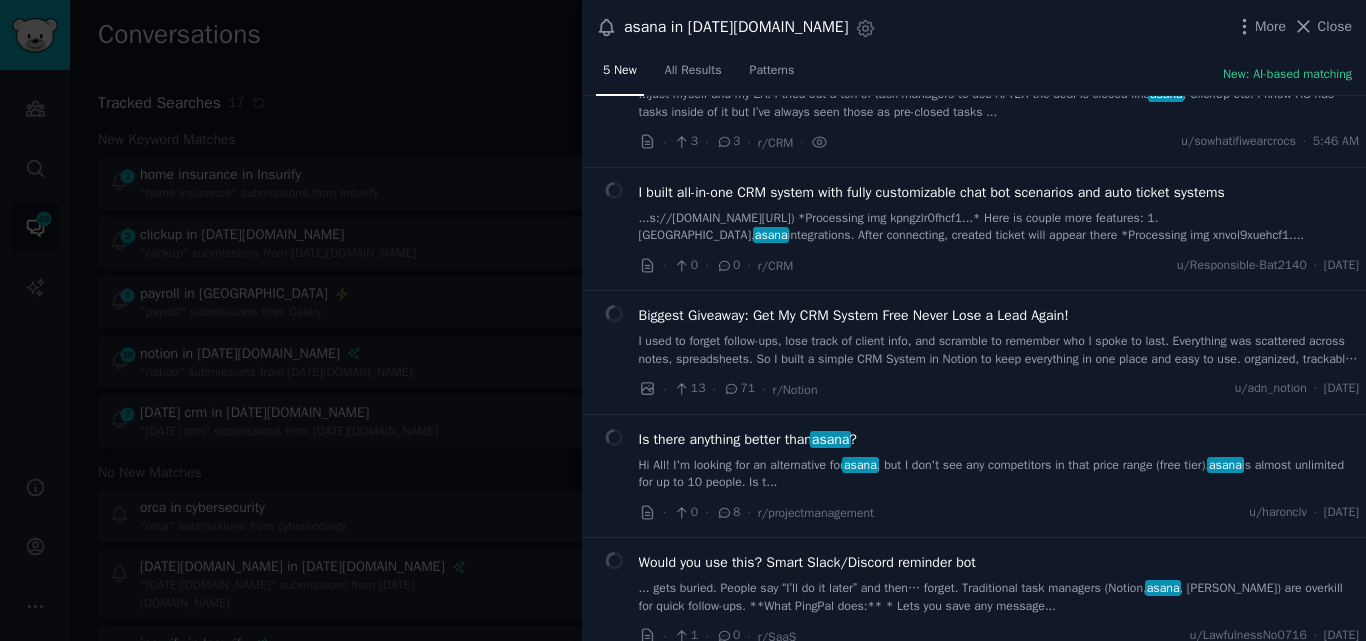 scroll, scrollTop: 102, scrollLeft: 0, axis: vertical 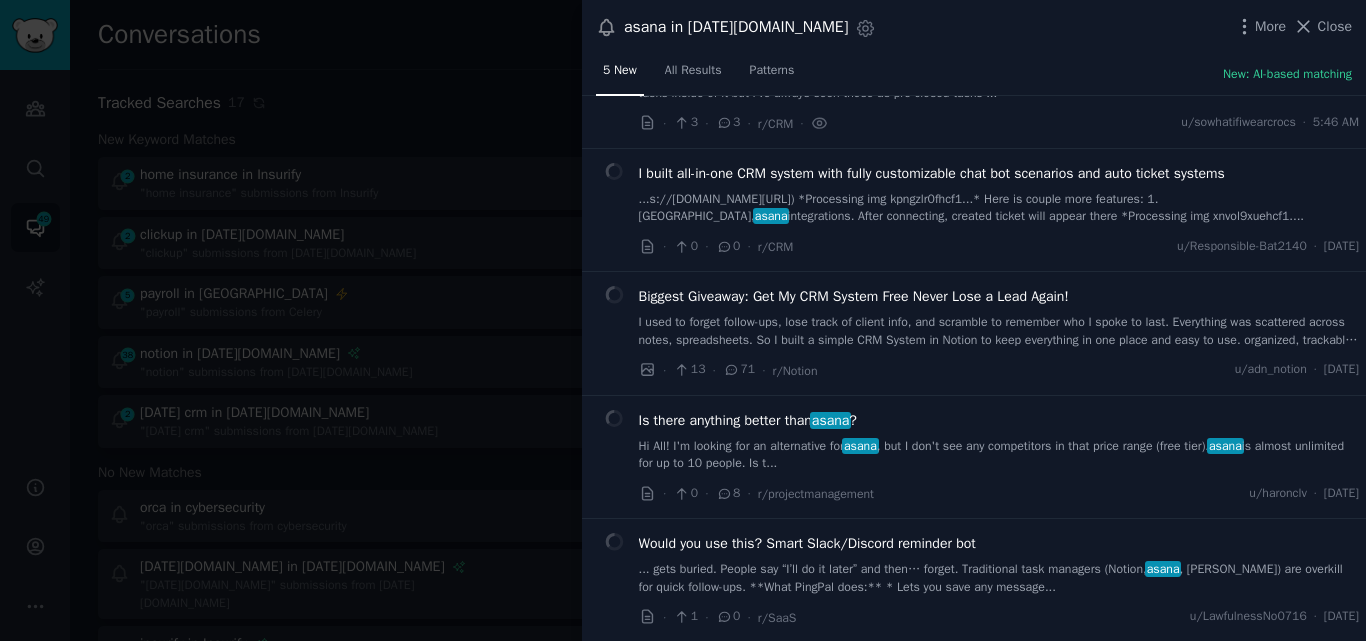 click on "Hi All!
I'm looking for an alternative for  asana , but I don't see any competitors in that price range (free tier).
asana  is almost unlimited for up to 10 people.
Is t..." at bounding box center [999, 455] 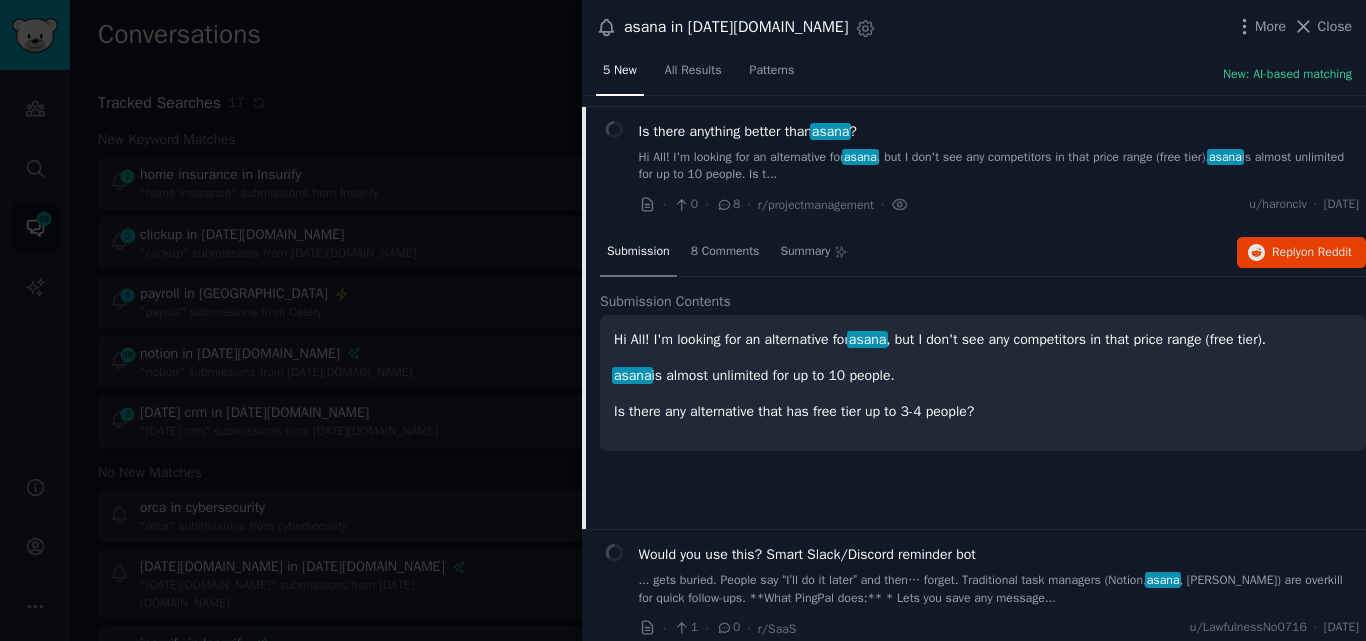scroll, scrollTop: 402, scrollLeft: 0, axis: vertical 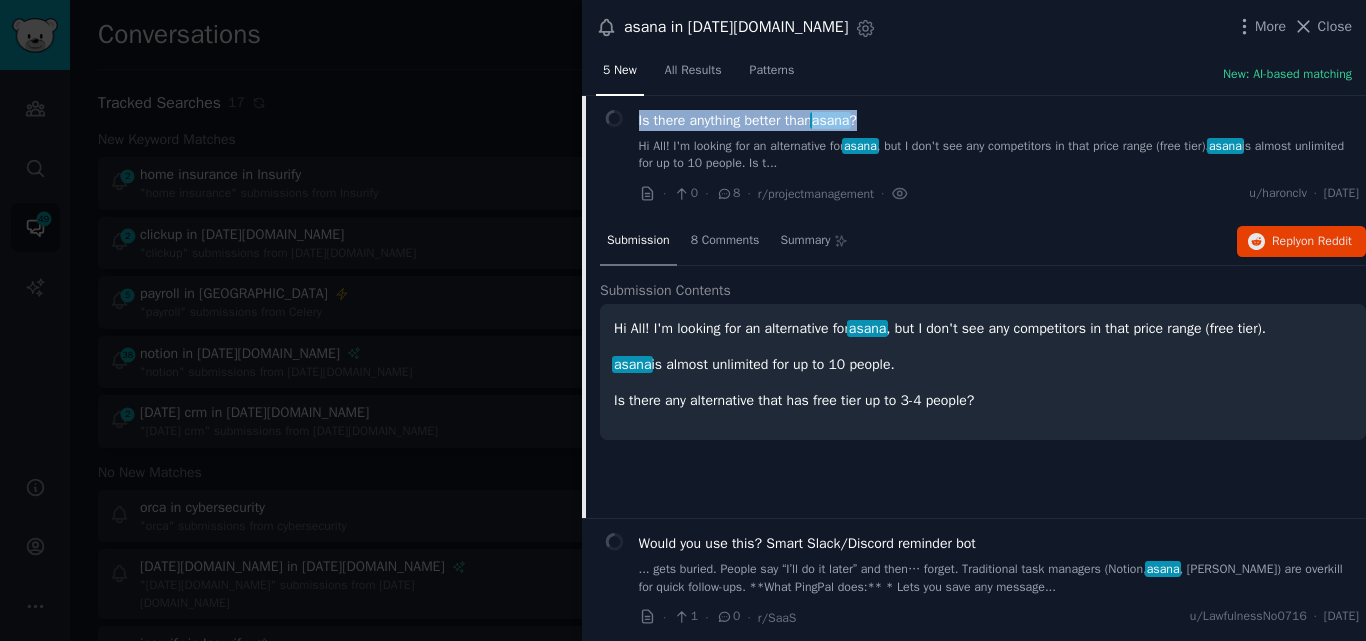 drag, startPoint x: 895, startPoint y: 119, endPoint x: 631, endPoint y: 122, distance: 264.01706 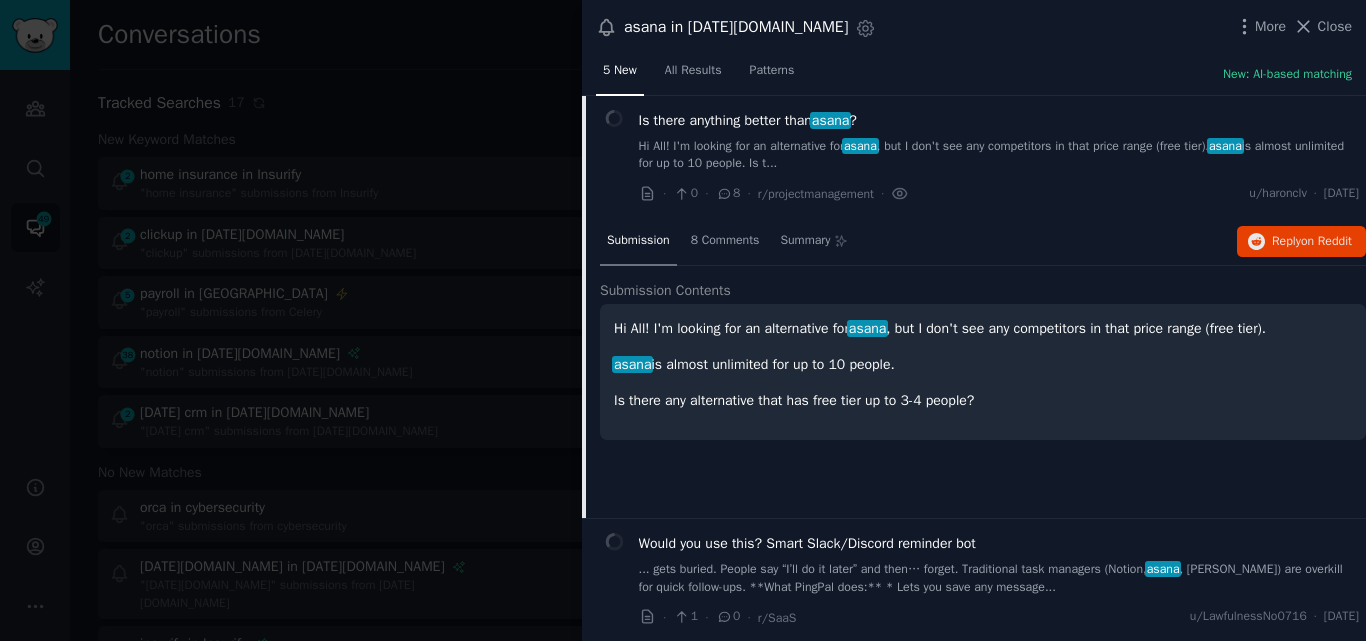 click on "Submission 8 Comments Summary Reply  on Reddit" 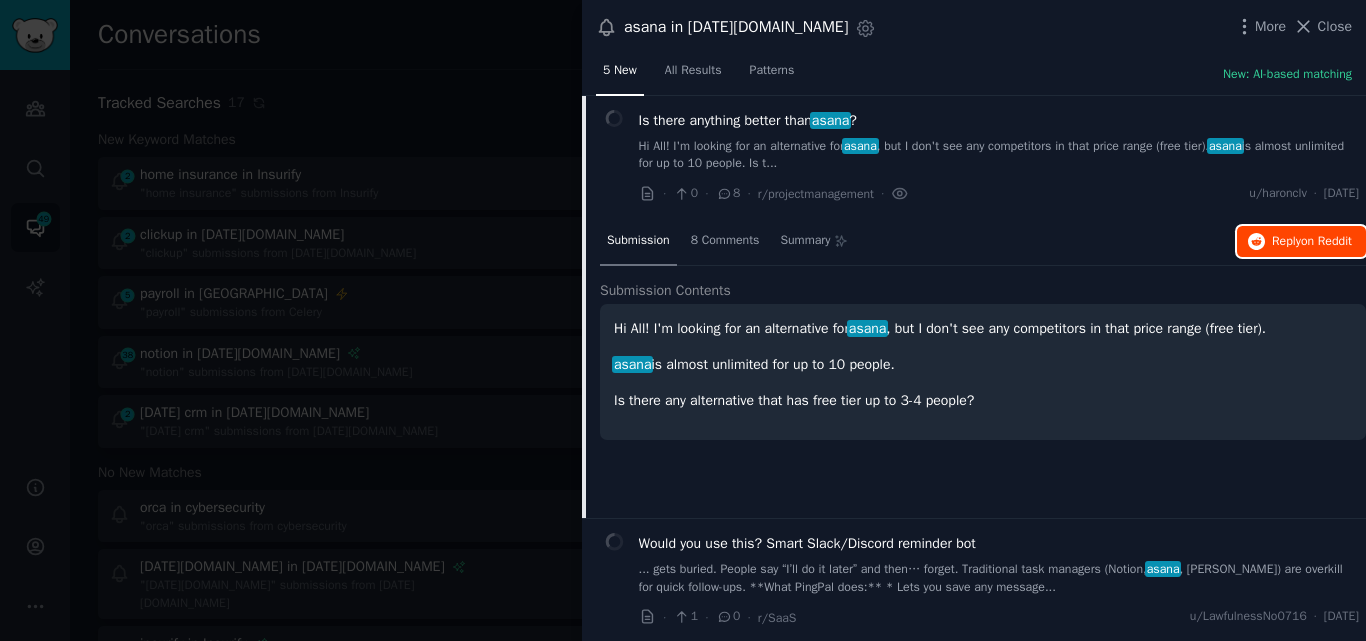 click on "Reply  on Reddit" at bounding box center (1312, 242) 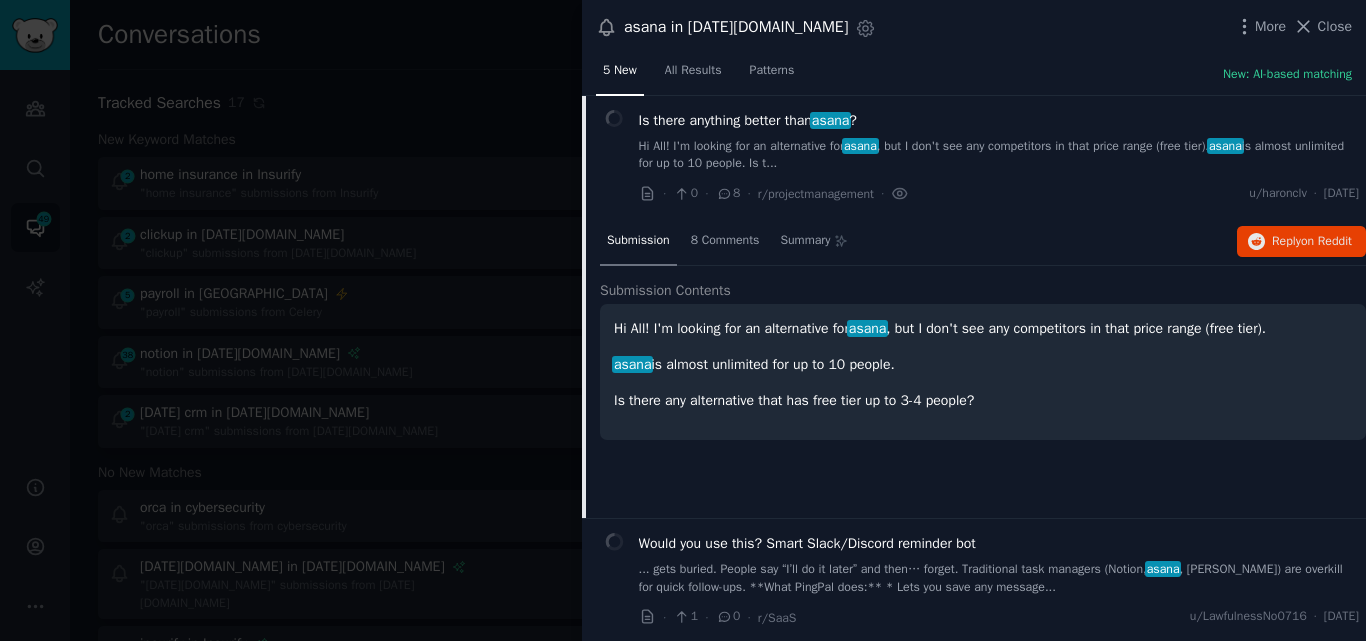 click 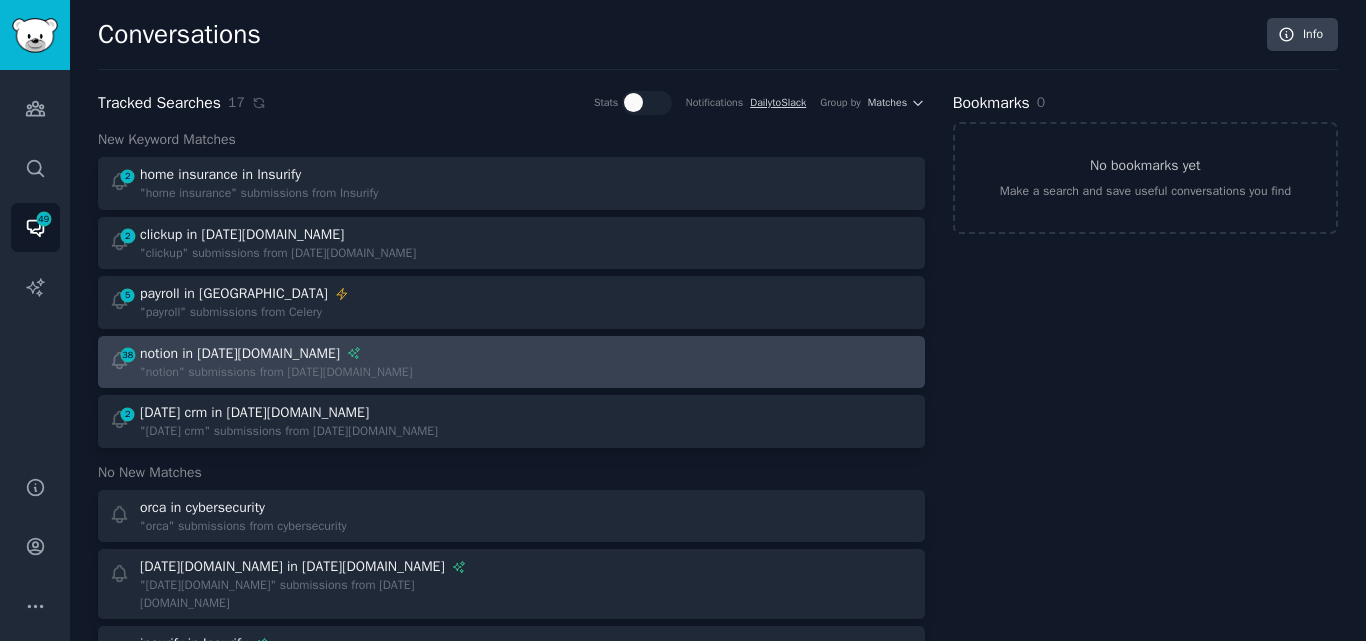 click on "38 notion in Monday.com "notion" submissions from Monday.com" at bounding box center (303, 362) 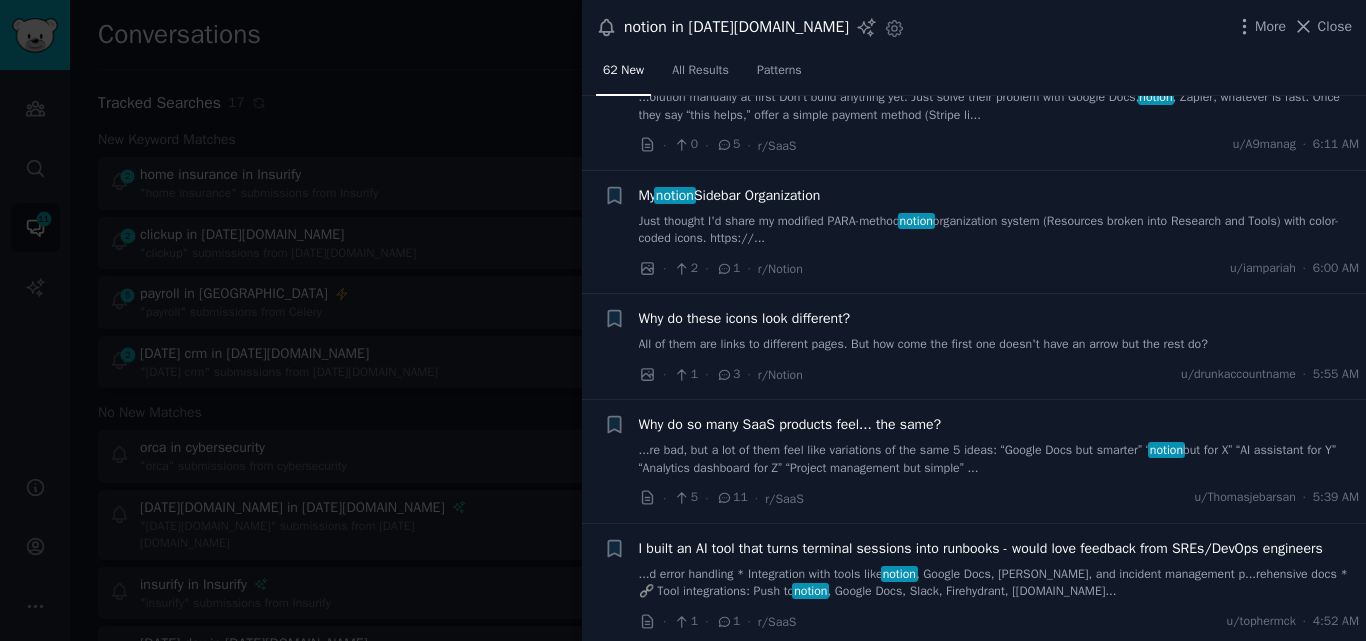 scroll, scrollTop: 224, scrollLeft: 0, axis: vertical 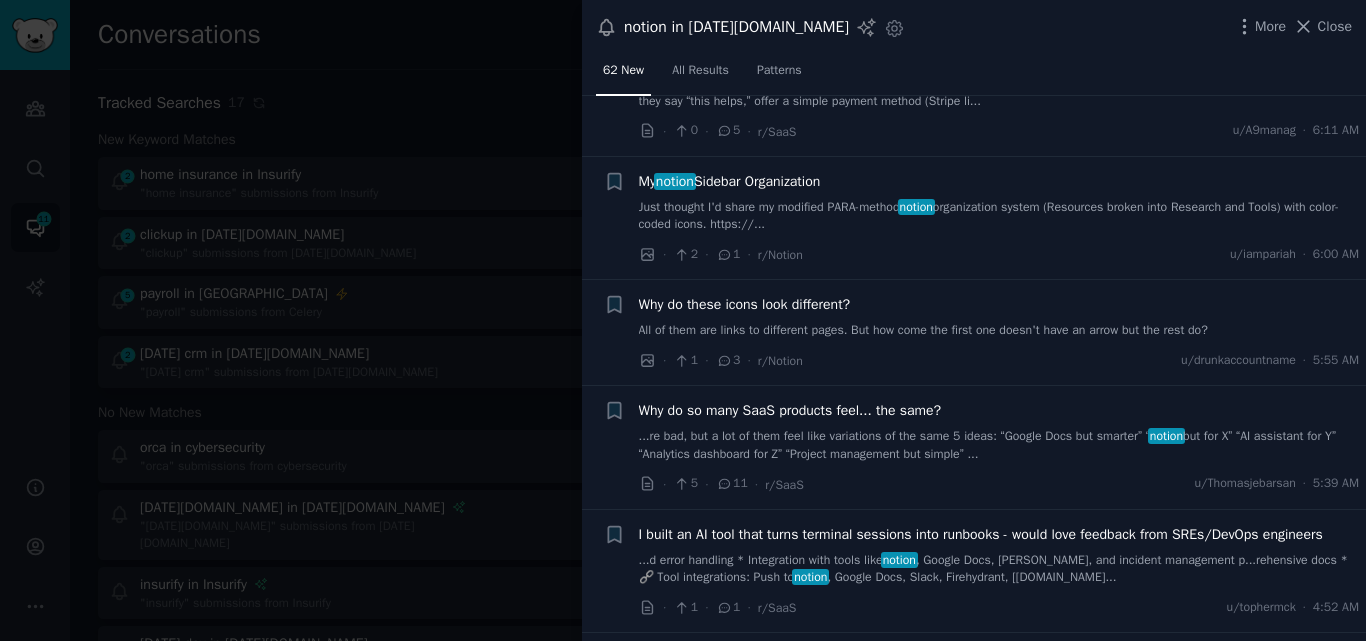 click on "+ How you can get your first 5 paying users for your SaaS with $0 — no ads, no landing page ...olution manually at first
Don’t build anything yet.
Just solve their problem with Google Docs,  notion , Zapier, whatever is fast.
Once they say “this helps,” offer a simple payment method (Stripe li... · 0 · 5 · r/SaaS u/A9manag · 6:11 AM" at bounding box center [974, 94] 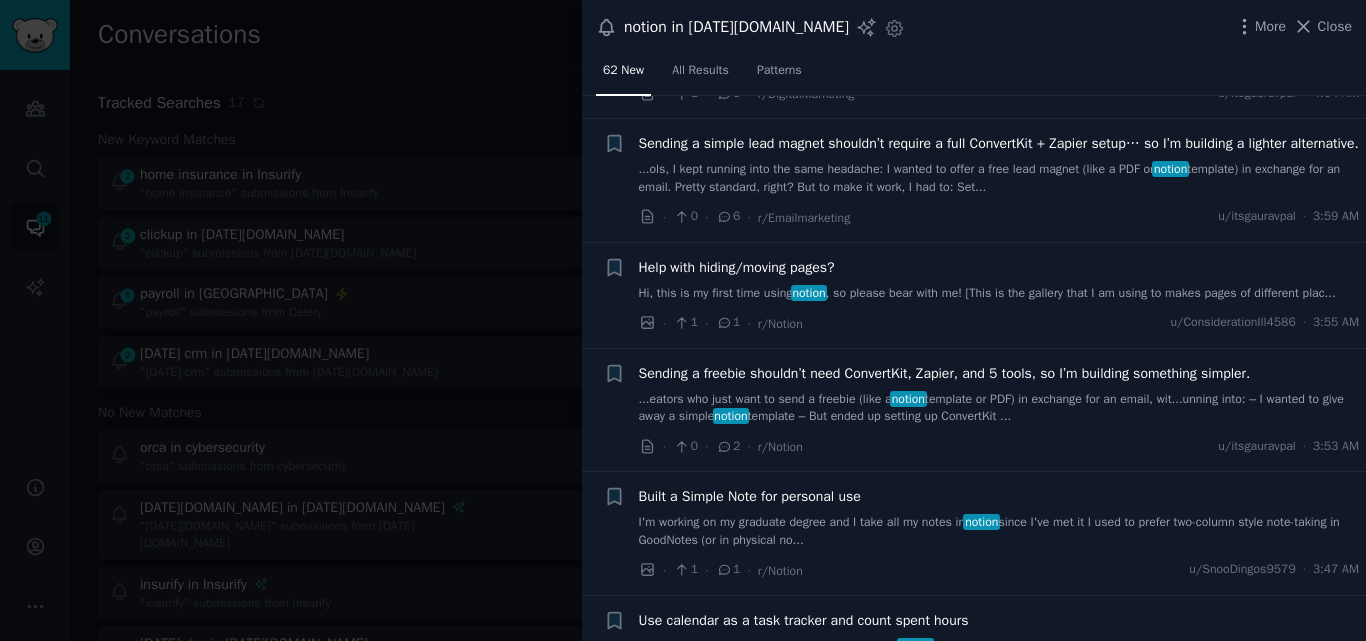 scroll, scrollTop: 1260, scrollLeft: 0, axis: vertical 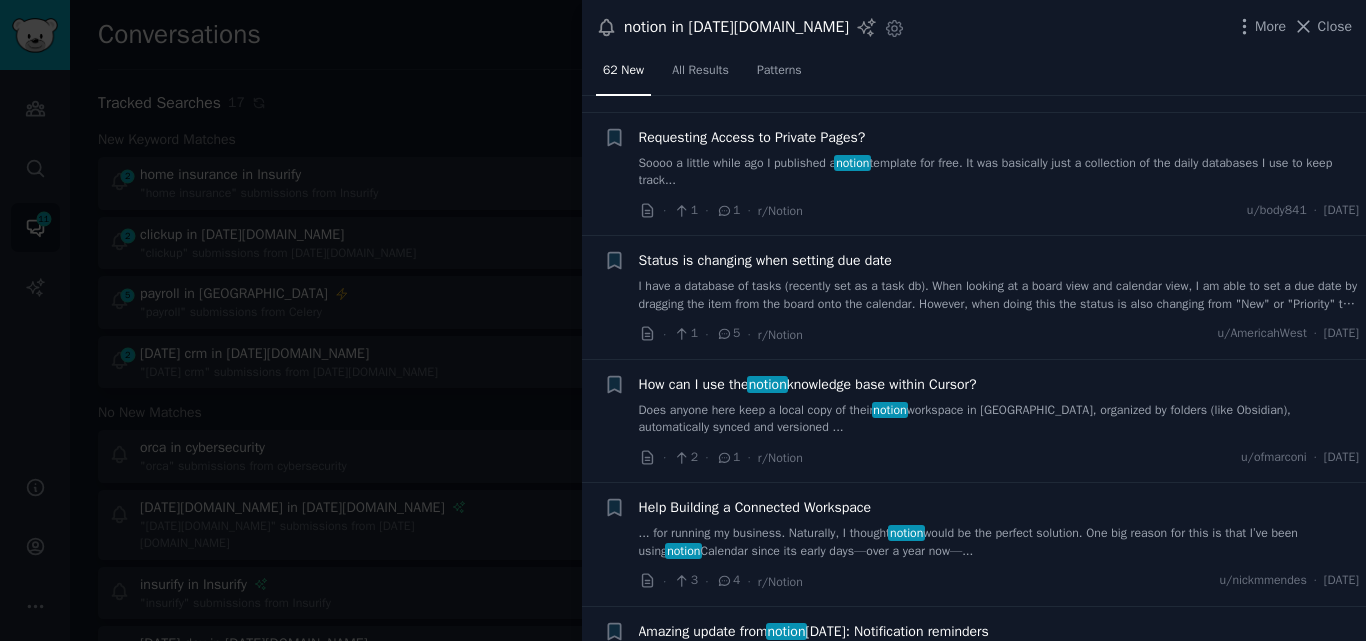 click on "Help Building a Connected Workspace" at bounding box center [755, 507] 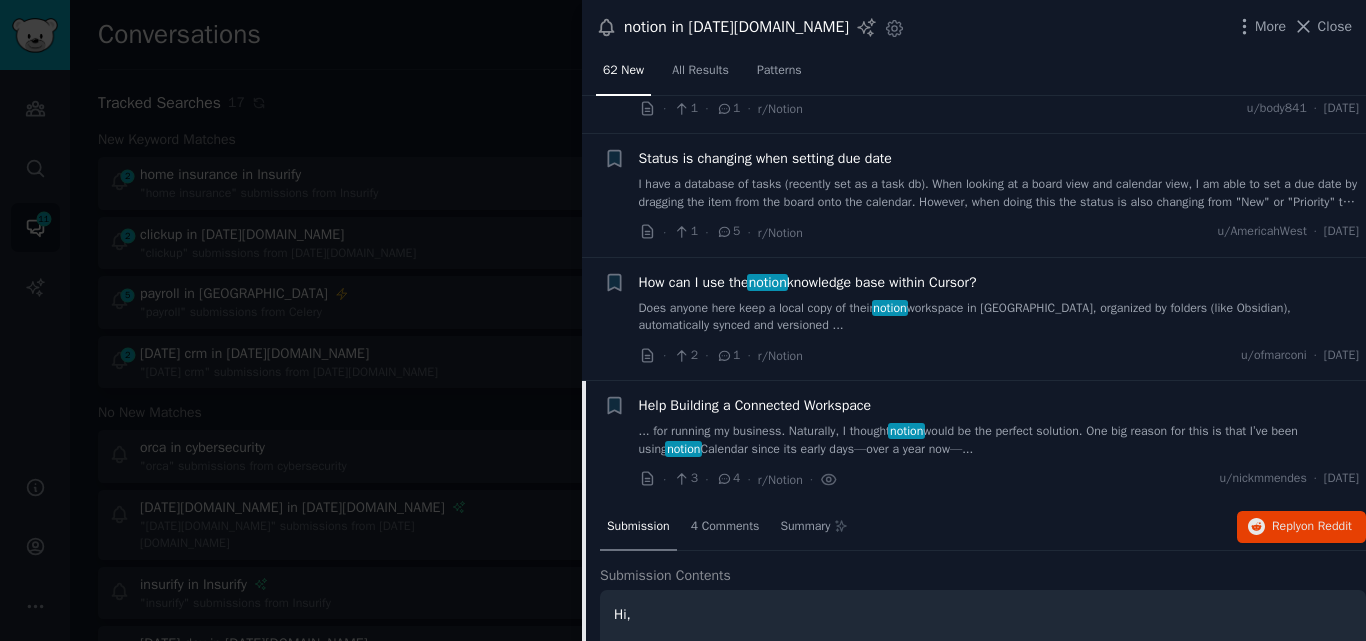 scroll, scrollTop: 5204, scrollLeft: 0, axis: vertical 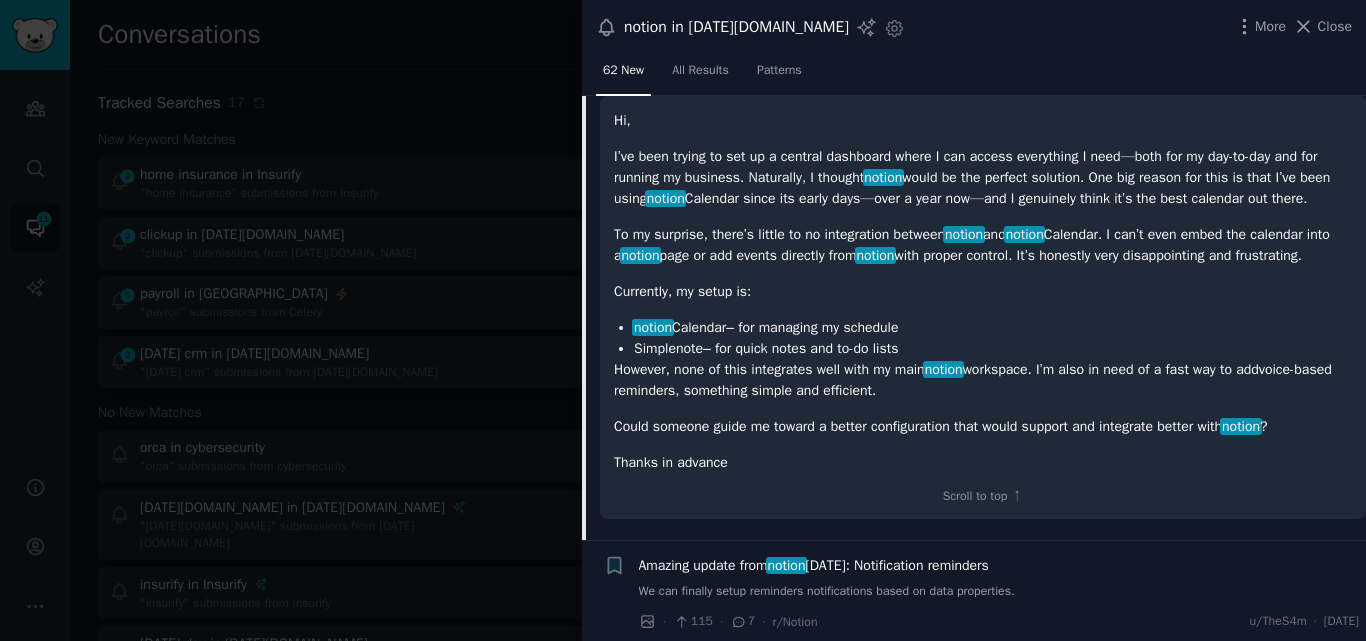 click on "Simplenote  – for quick notes and to-do lists" at bounding box center (993, 348) 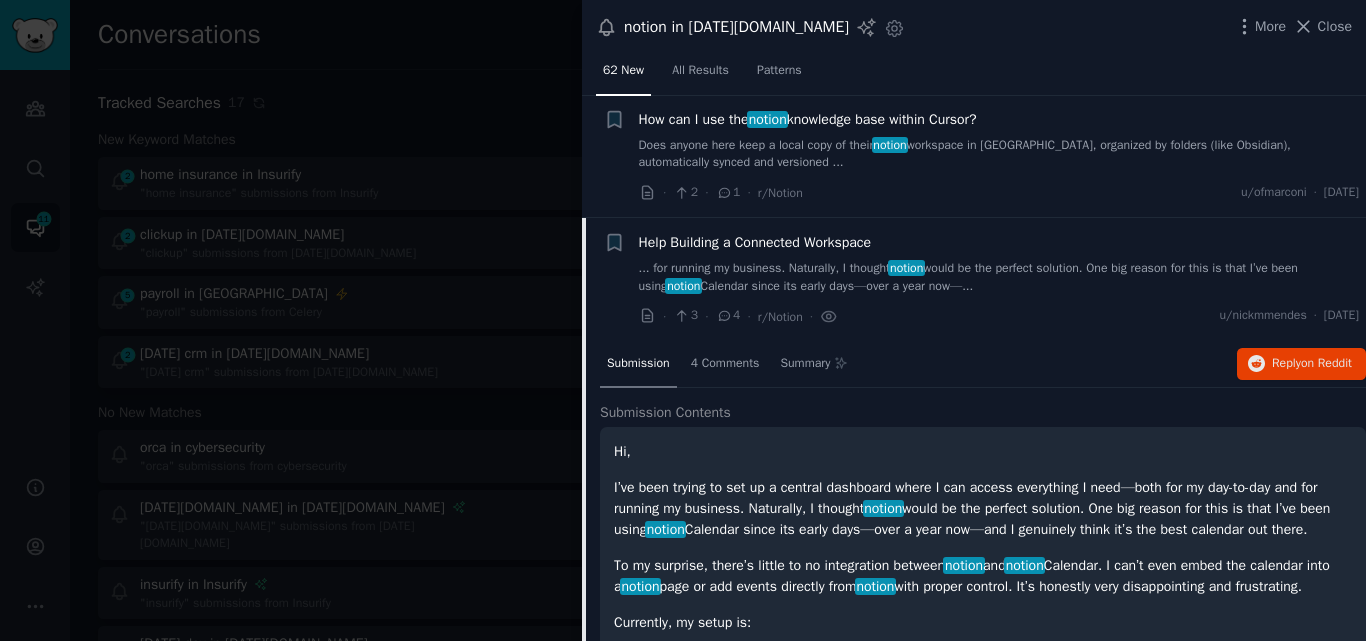 scroll, scrollTop: 5082, scrollLeft: 0, axis: vertical 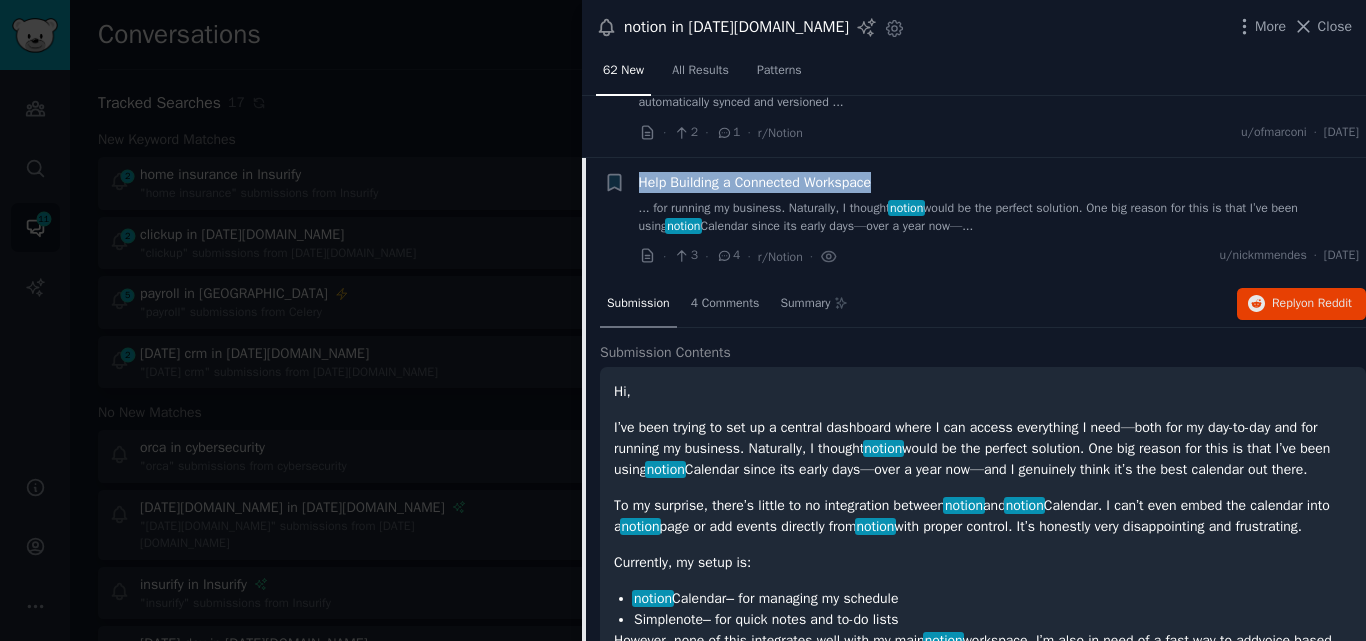 drag, startPoint x: 894, startPoint y: 238, endPoint x: 639, endPoint y: 243, distance: 255.04901 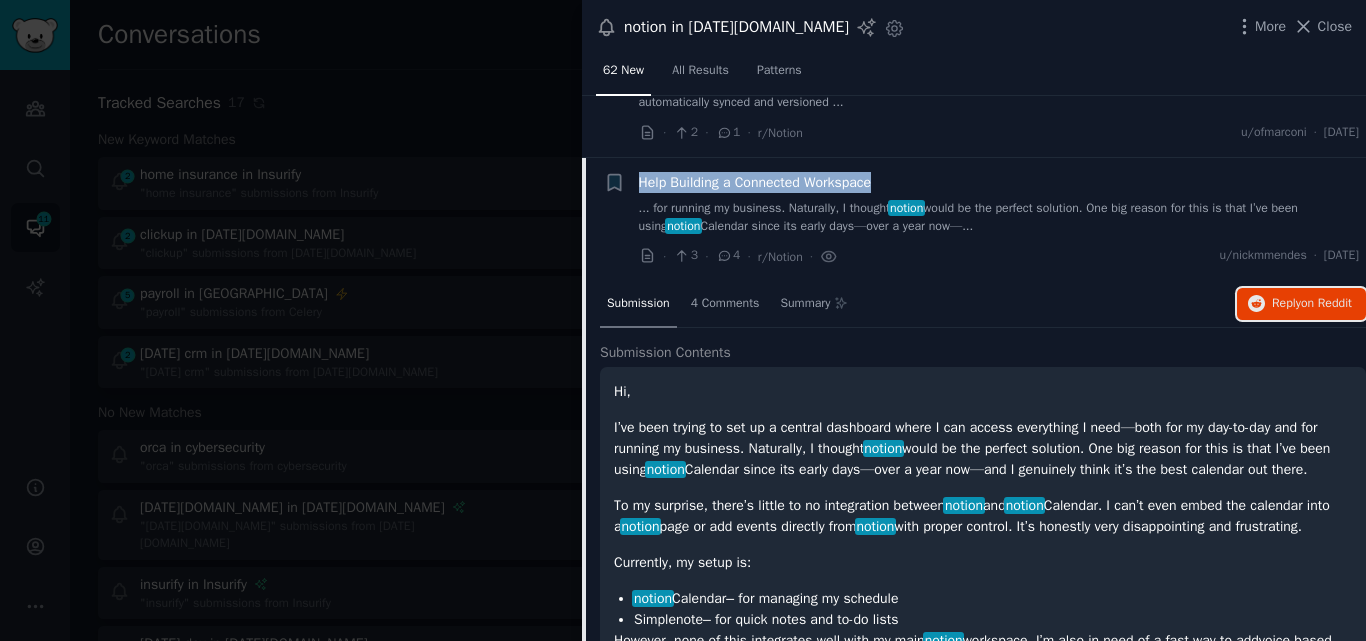 click on "Reply  on Reddit" at bounding box center (1312, 304) 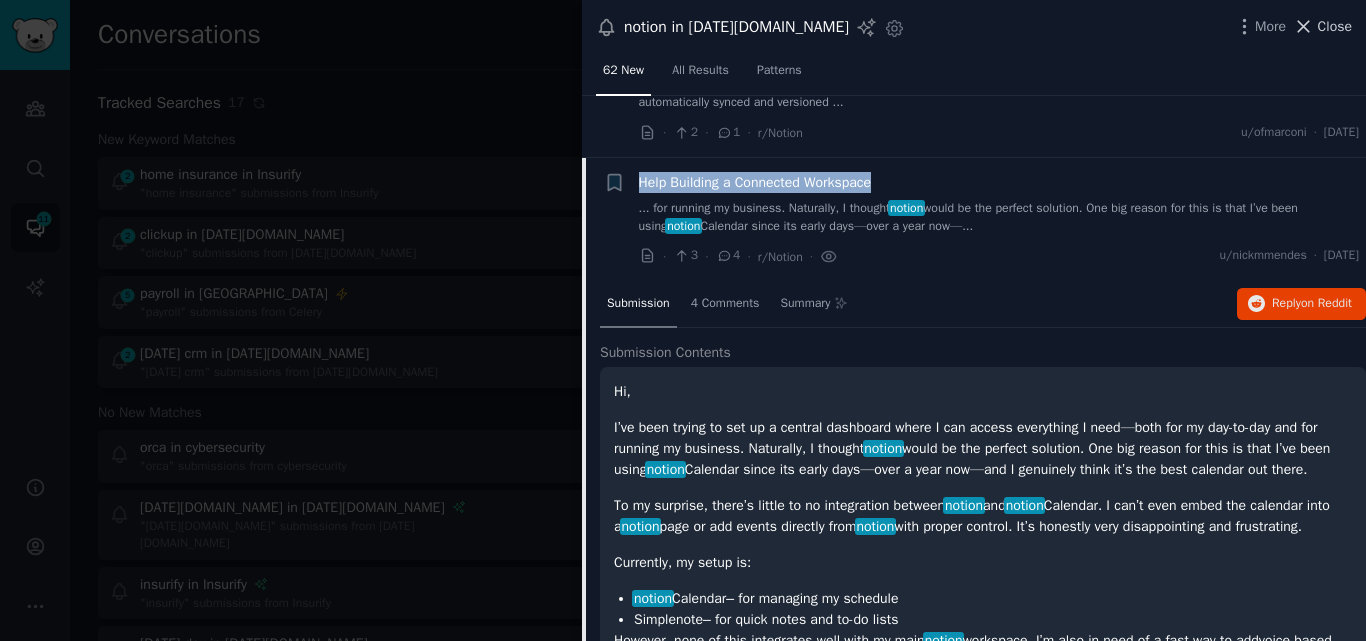 click on "Close" at bounding box center (1335, 26) 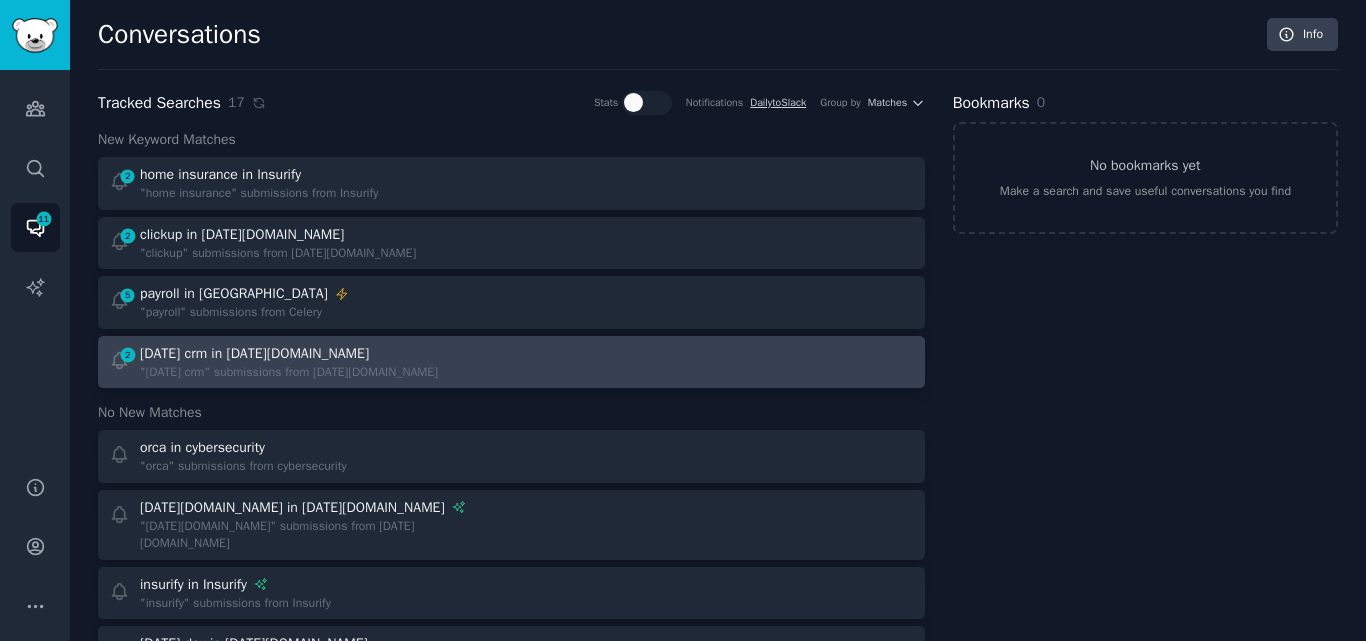 click on "2 monday crm in Monday.com "monday crm" submissions from Monday.com" at bounding box center [511, 362] 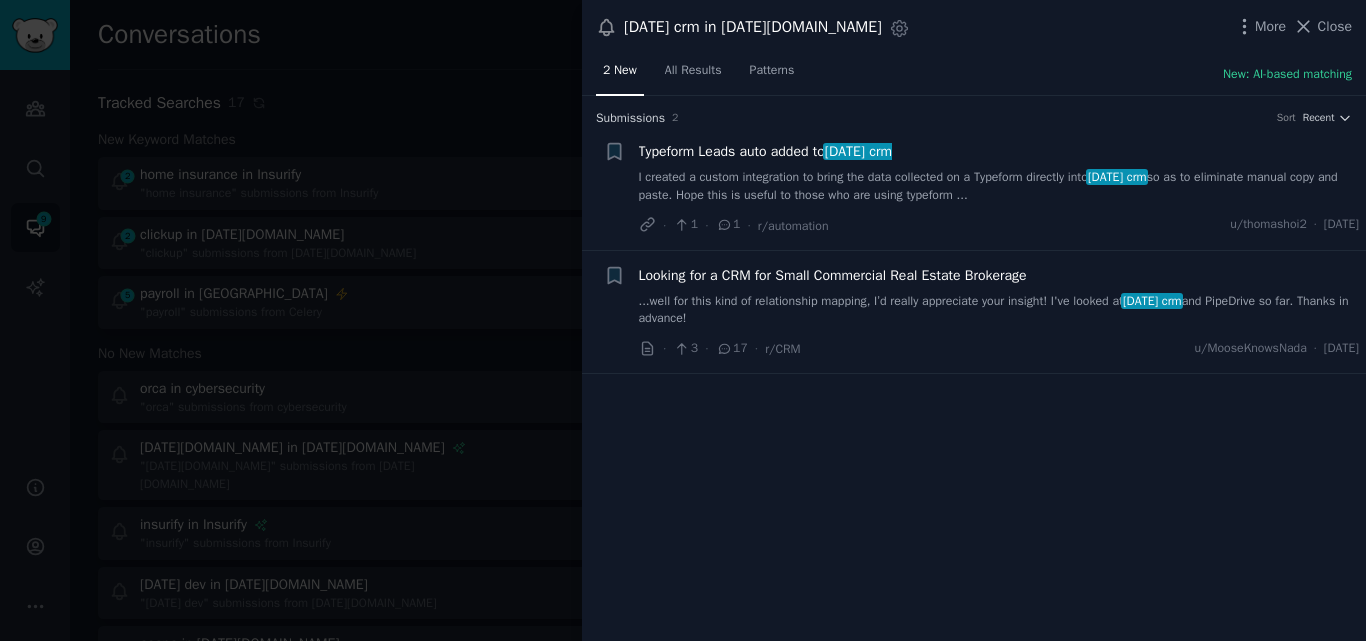 click on "Looking for a CRM for Small Commercial Real Estate Brokerage" at bounding box center (833, 275) 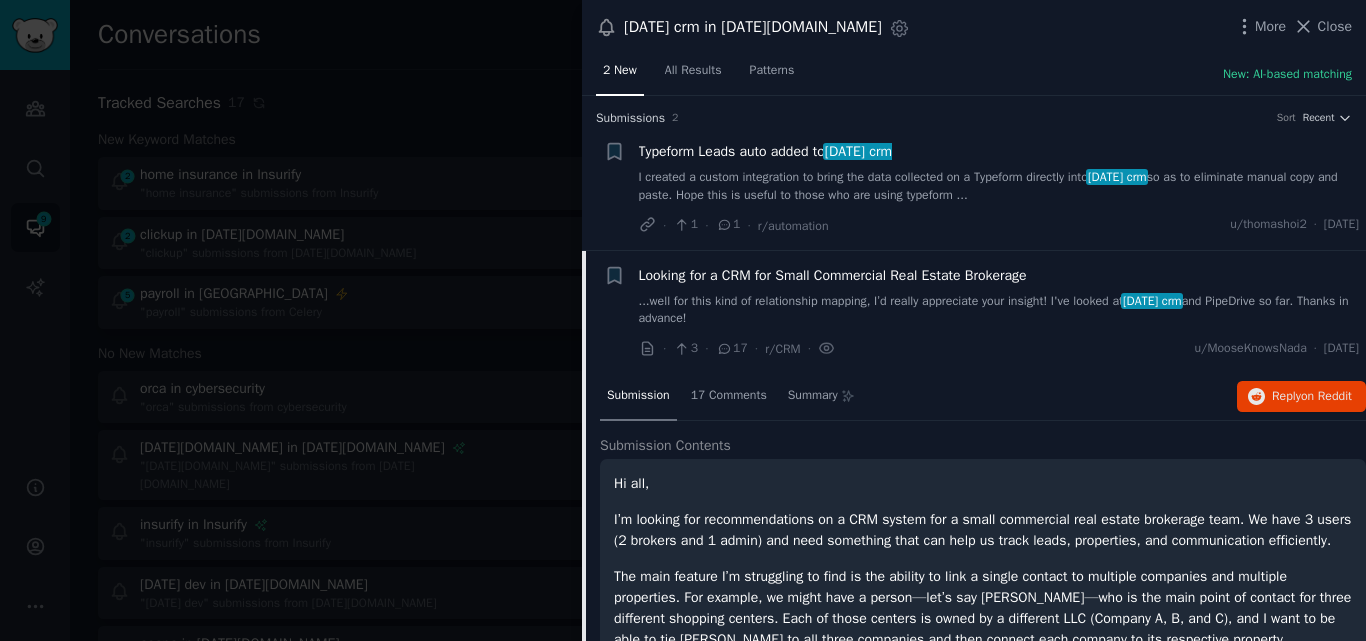 scroll, scrollTop: 155, scrollLeft: 0, axis: vertical 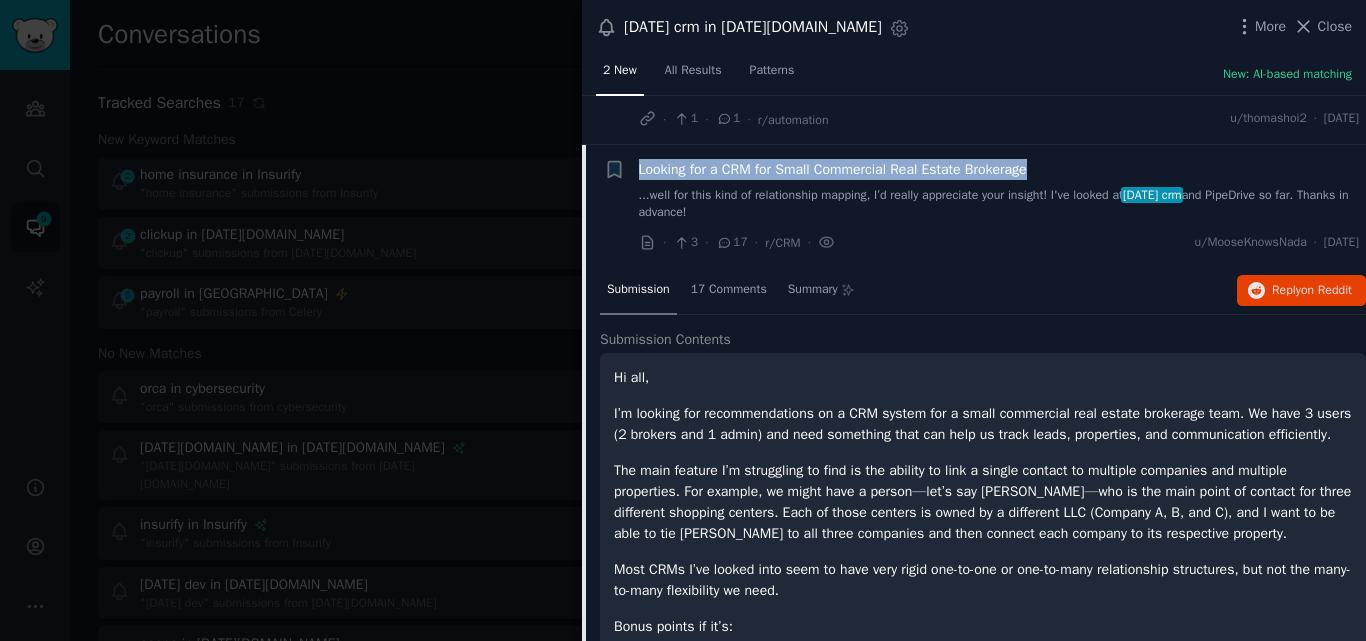 drag, startPoint x: 1055, startPoint y: 164, endPoint x: 641, endPoint y: 168, distance: 414.01932 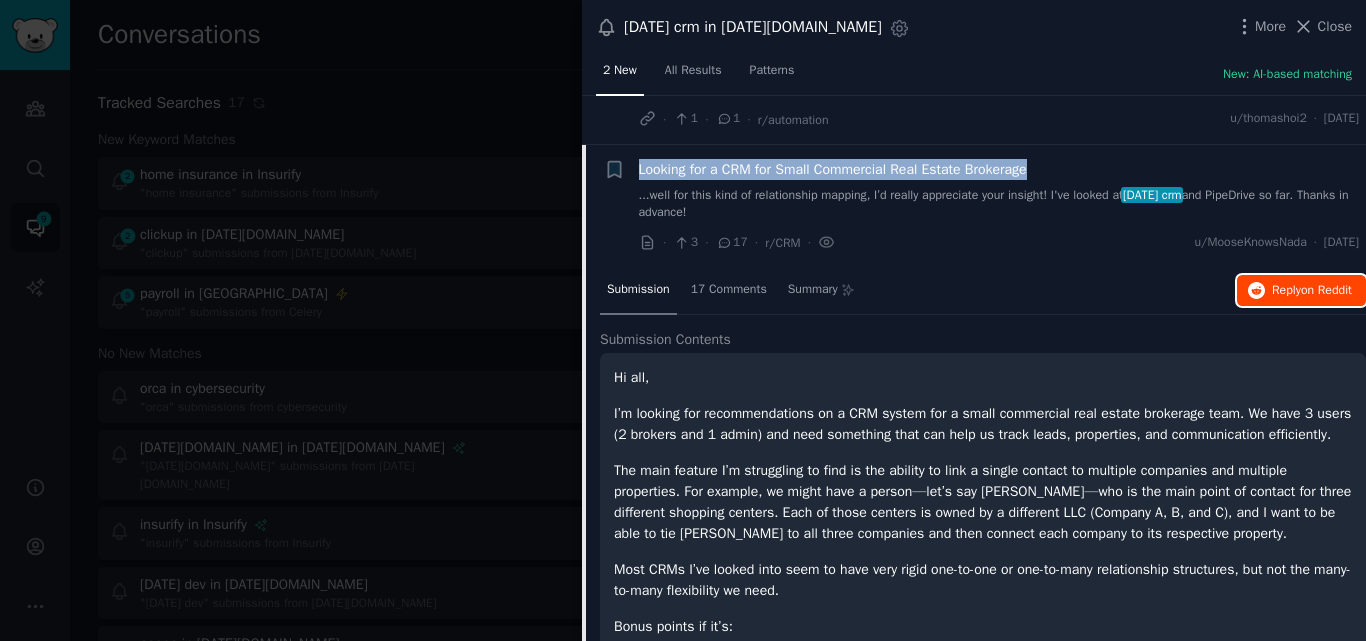 click on "Reply  on Reddit" at bounding box center [1312, 291] 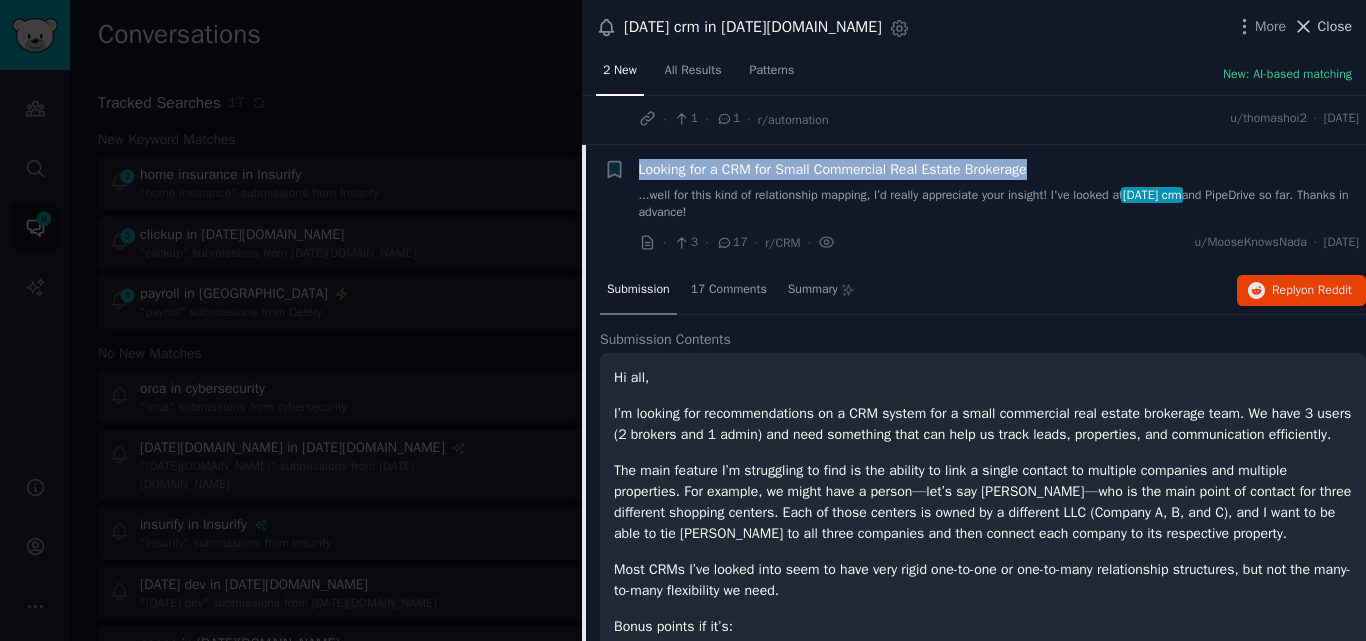 click on "Close" at bounding box center (1335, 26) 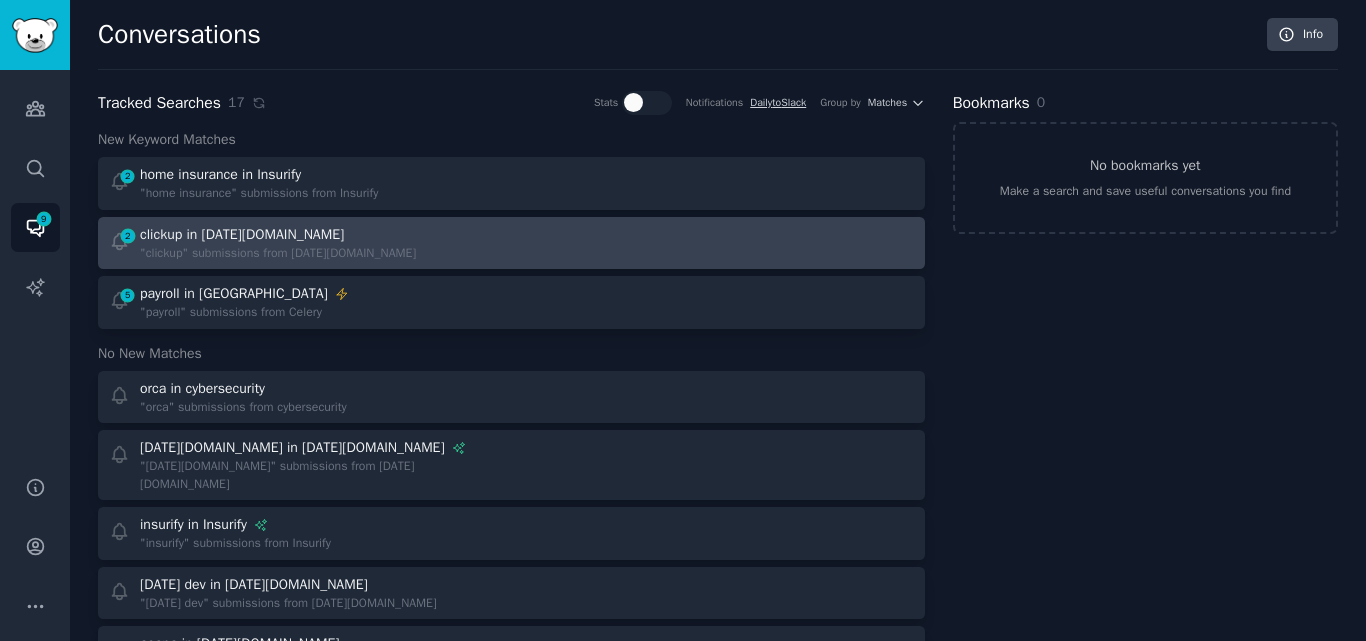 click on "clickup in [DATE][DOMAIN_NAME]" at bounding box center [278, 234] 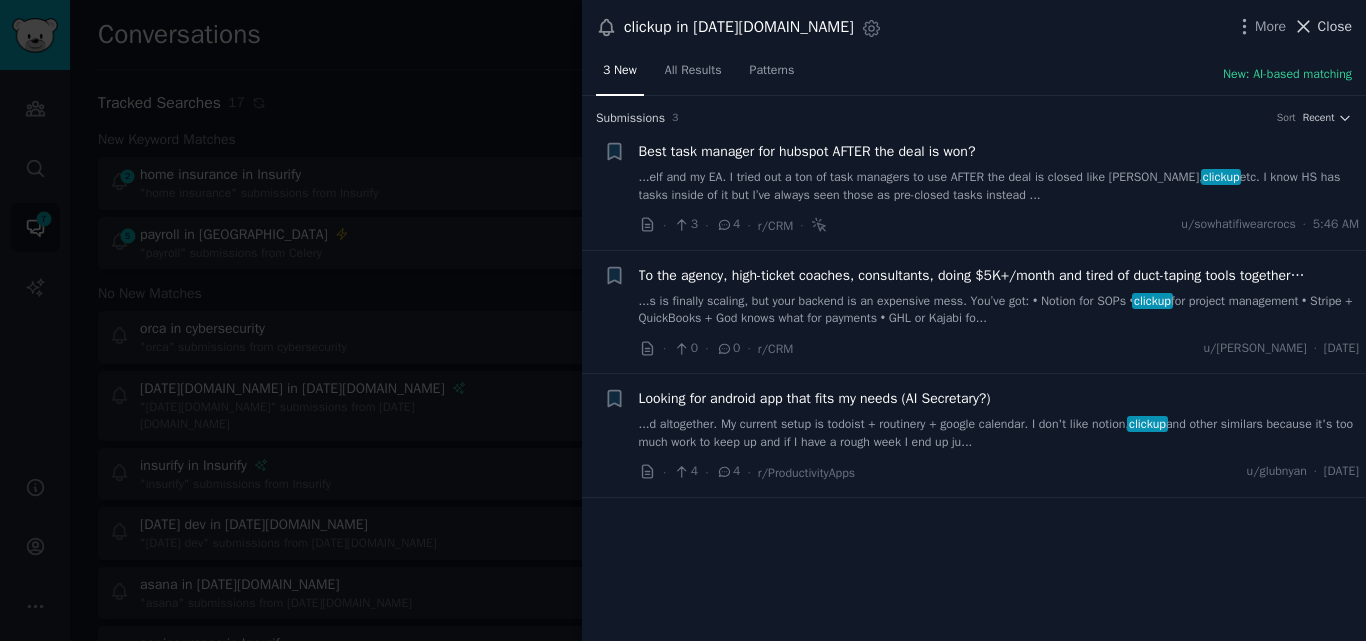 click on "Close" at bounding box center (1322, 26) 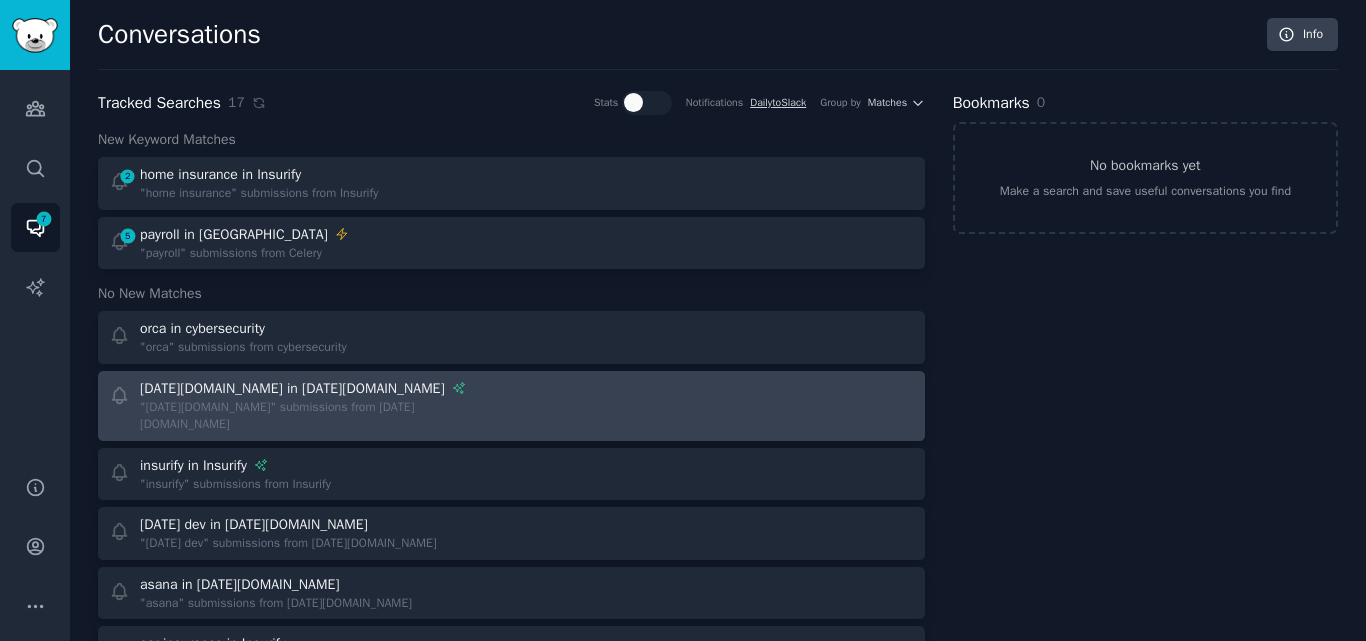click on ""[DATE][DOMAIN_NAME]" submissions from [DATE][DOMAIN_NAME]" at bounding box center (318, 416) 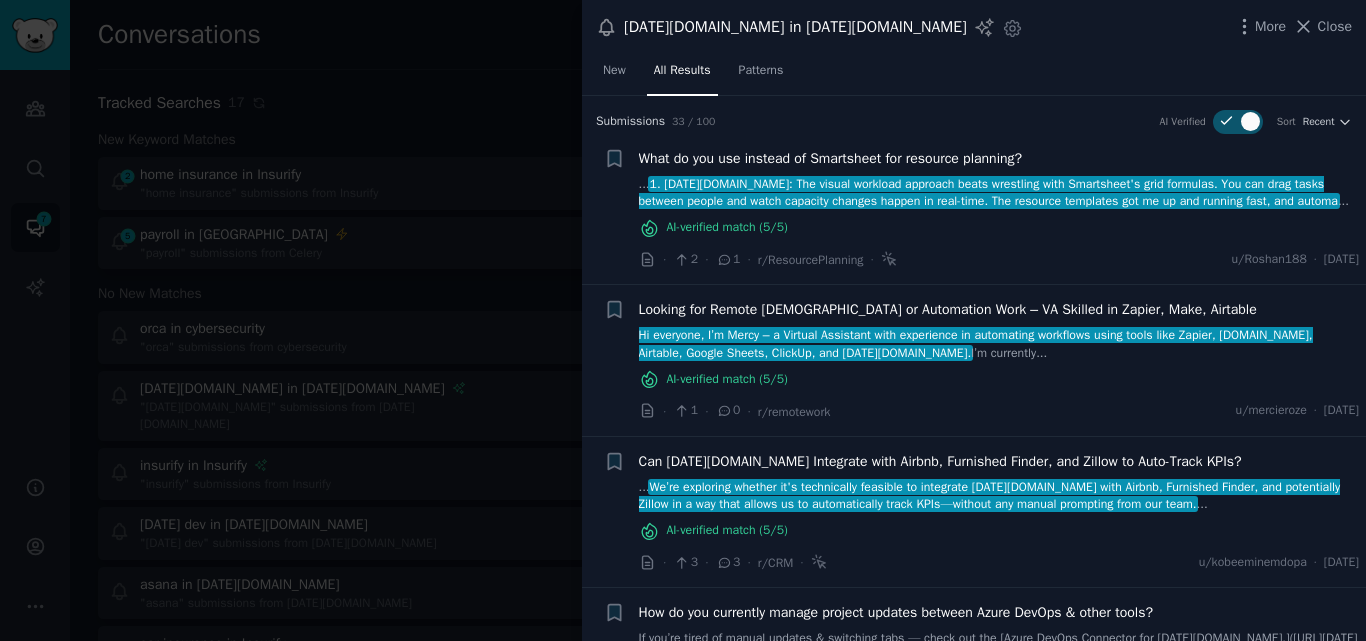 click 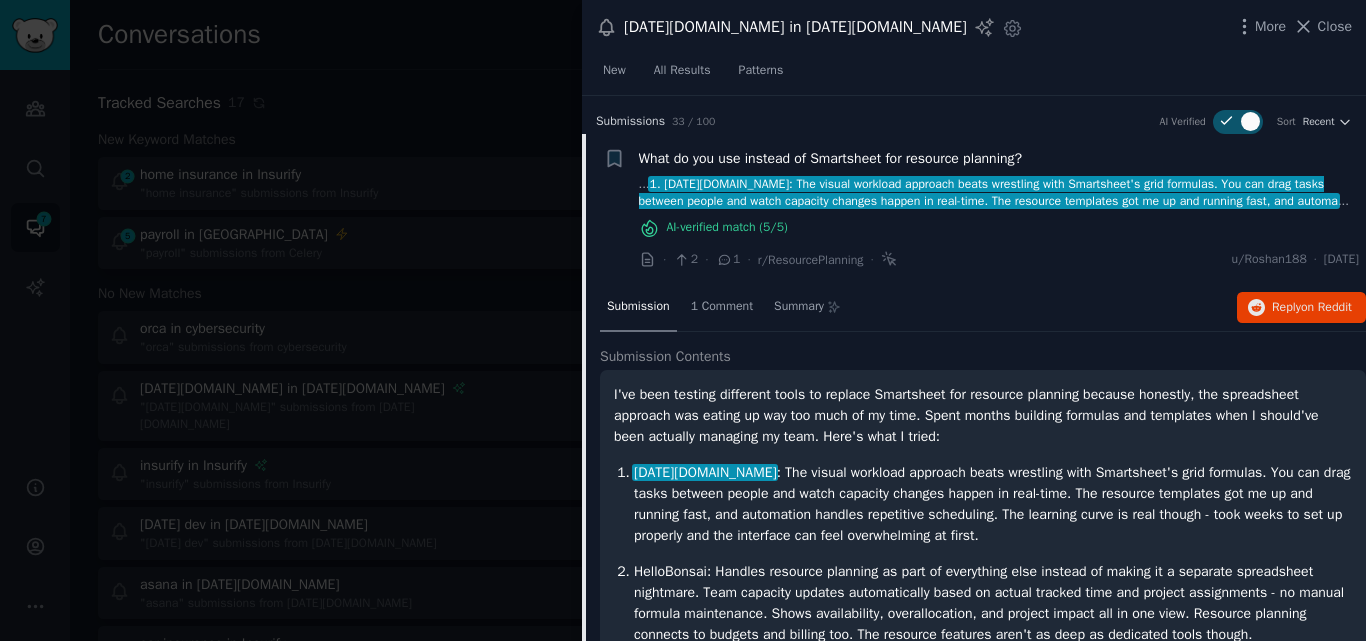 scroll, scrollTop: 38, scrollLeft: 0, axis: vertical 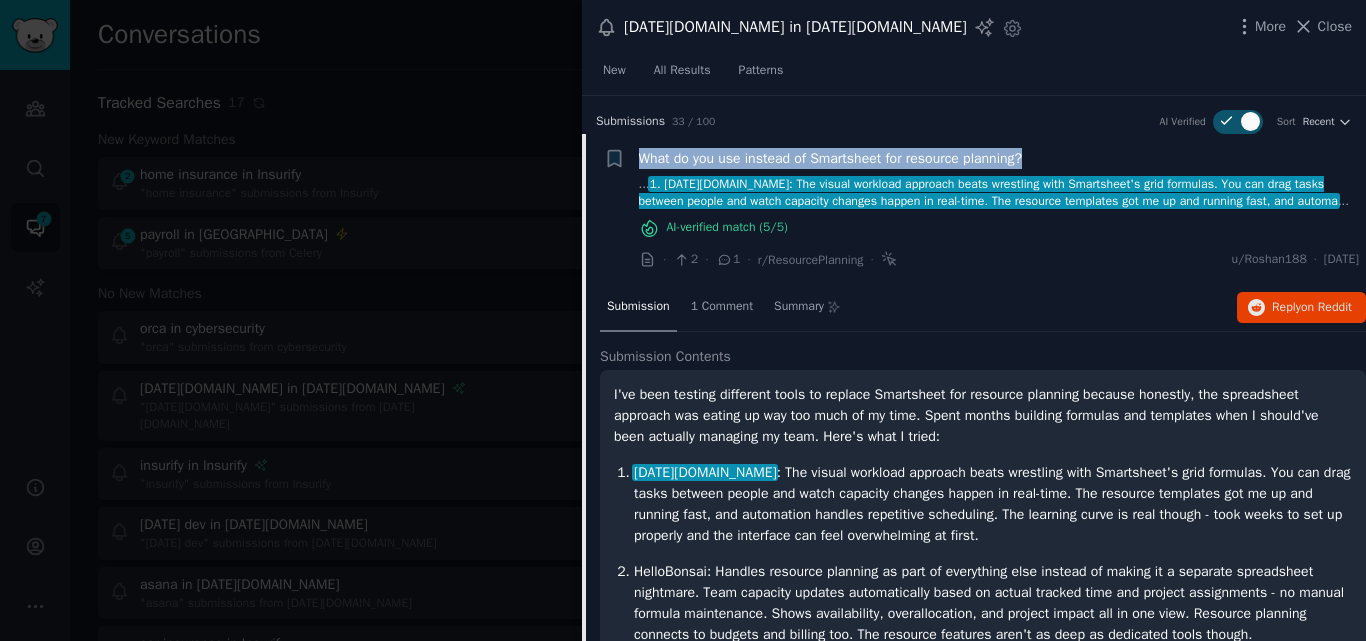 drag, startPoint x: 1040, startPoint y: 149, endPoint x: 632, endPoint y: 157, distance: 408.07843 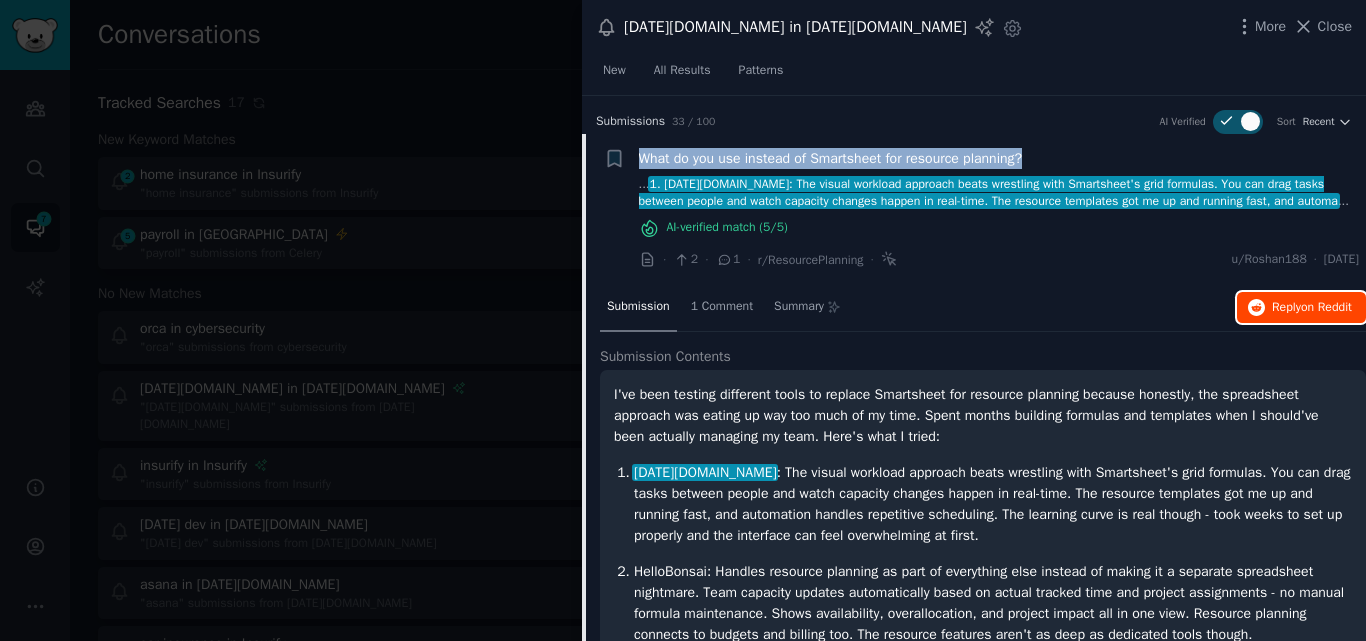 click on "Reply  on Reddit" at bounding box center [1301, 308] 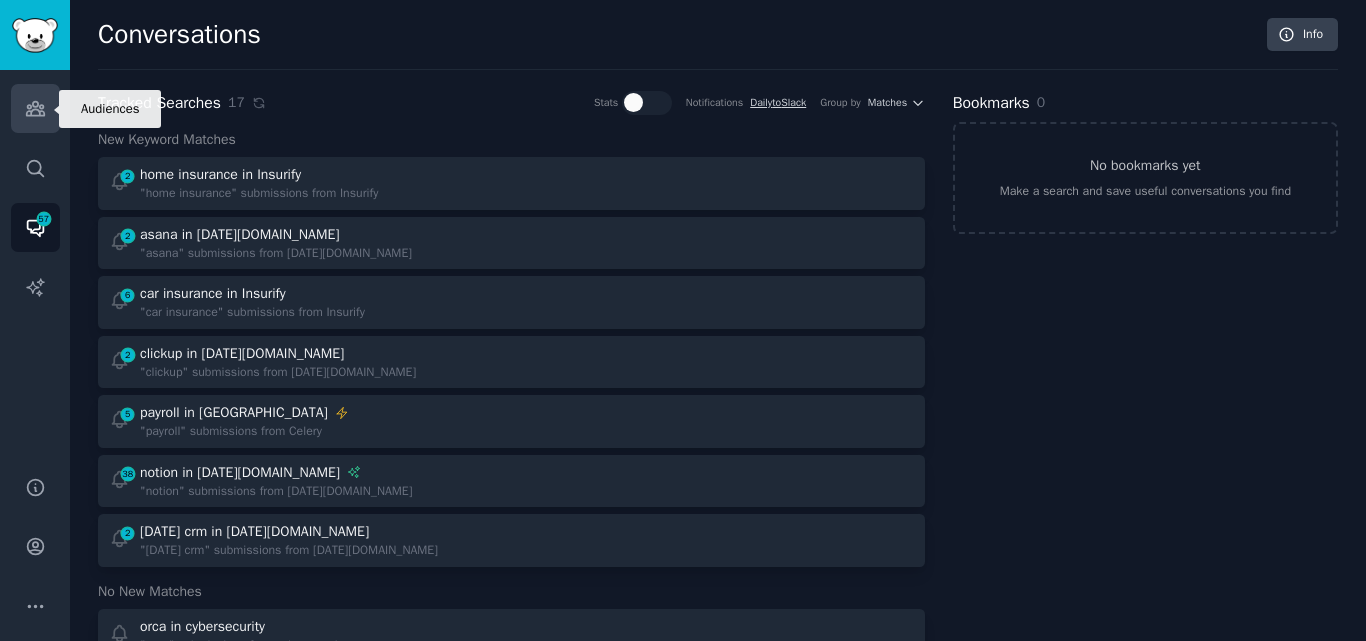 scroll, scrollTop: 0, scrollLeft: 0, axis: both 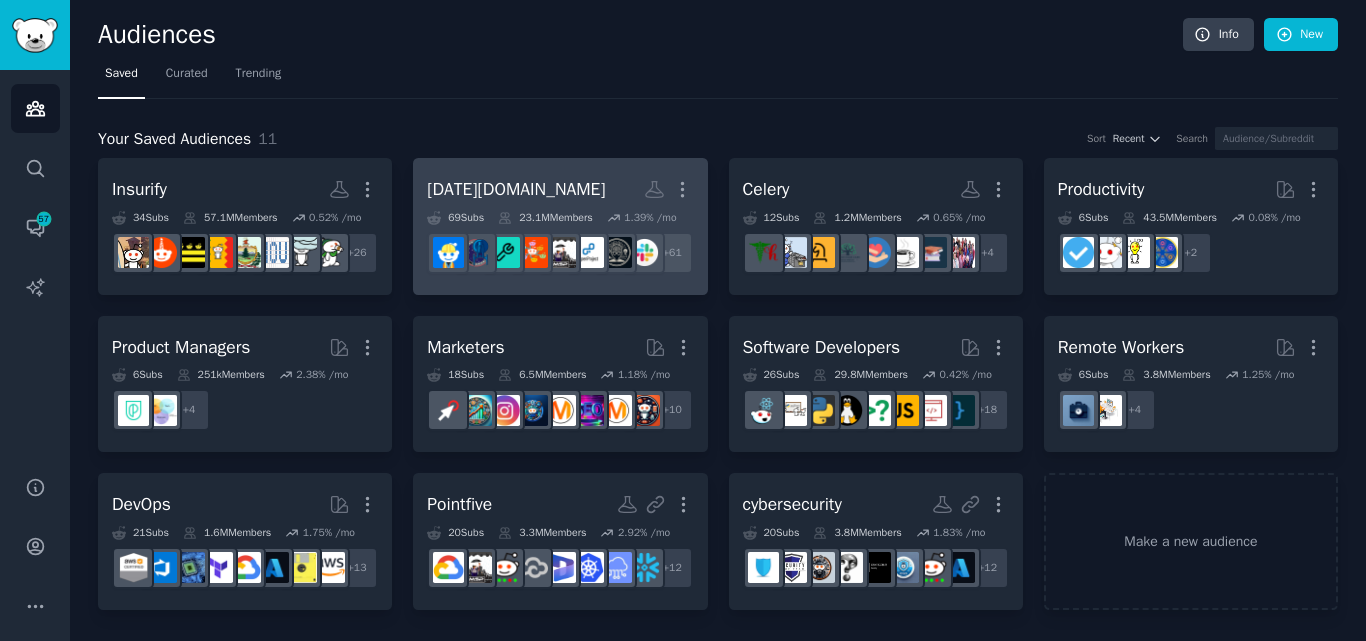 click on "[DATE][DOMAIN_NAME] More 69  Sub s 23.1M  Members 1.39 % /mo r/openproject + 61" at bounding box center (560, 226) 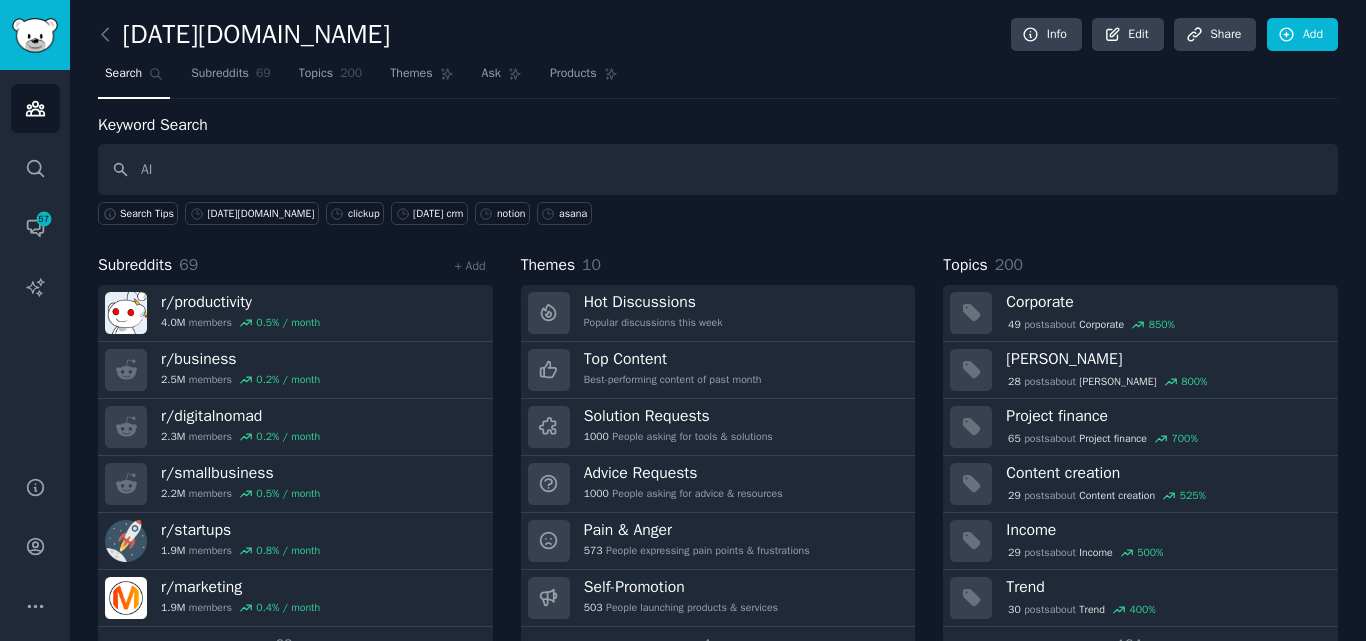 type on "AI" 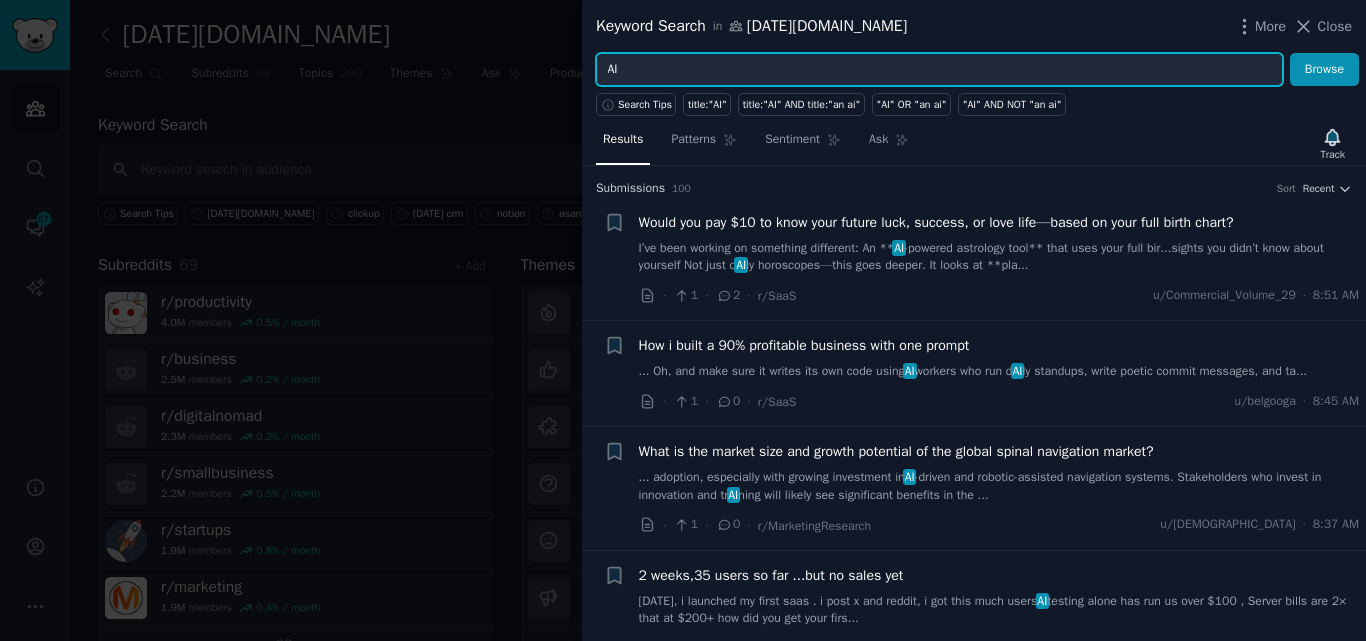 click on "AI" at bounding box center [939, 70] 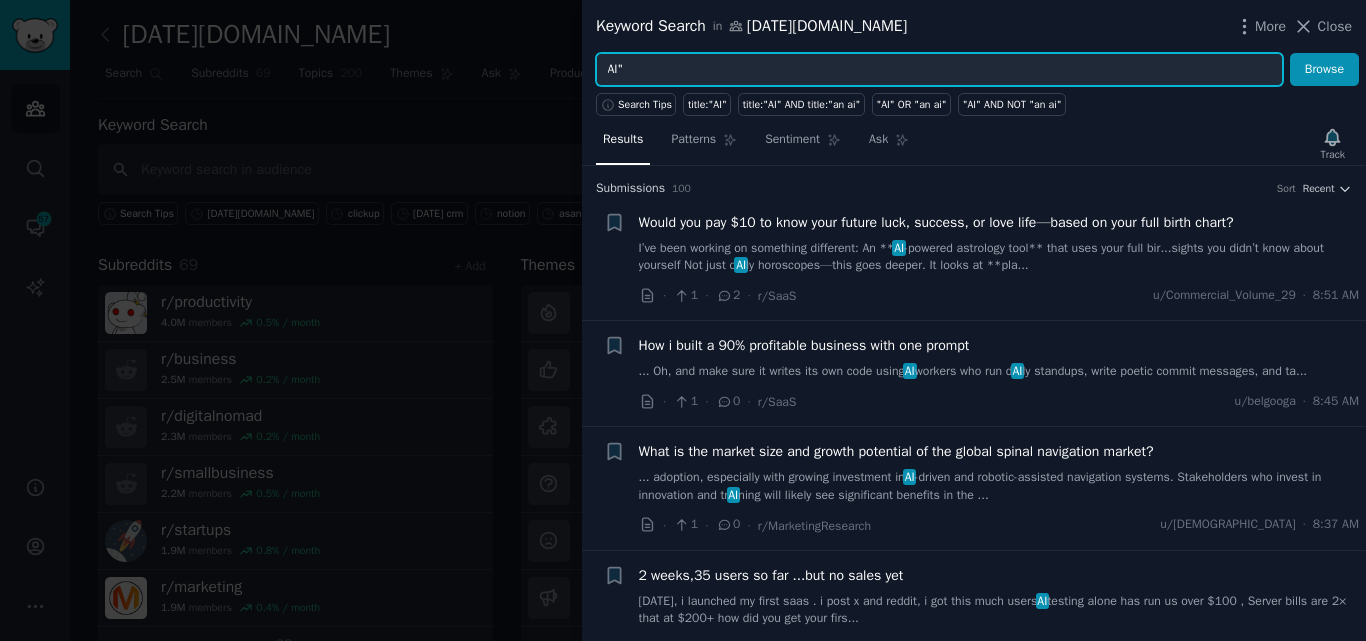 click on "AI"" at bounding box center (939, 70) 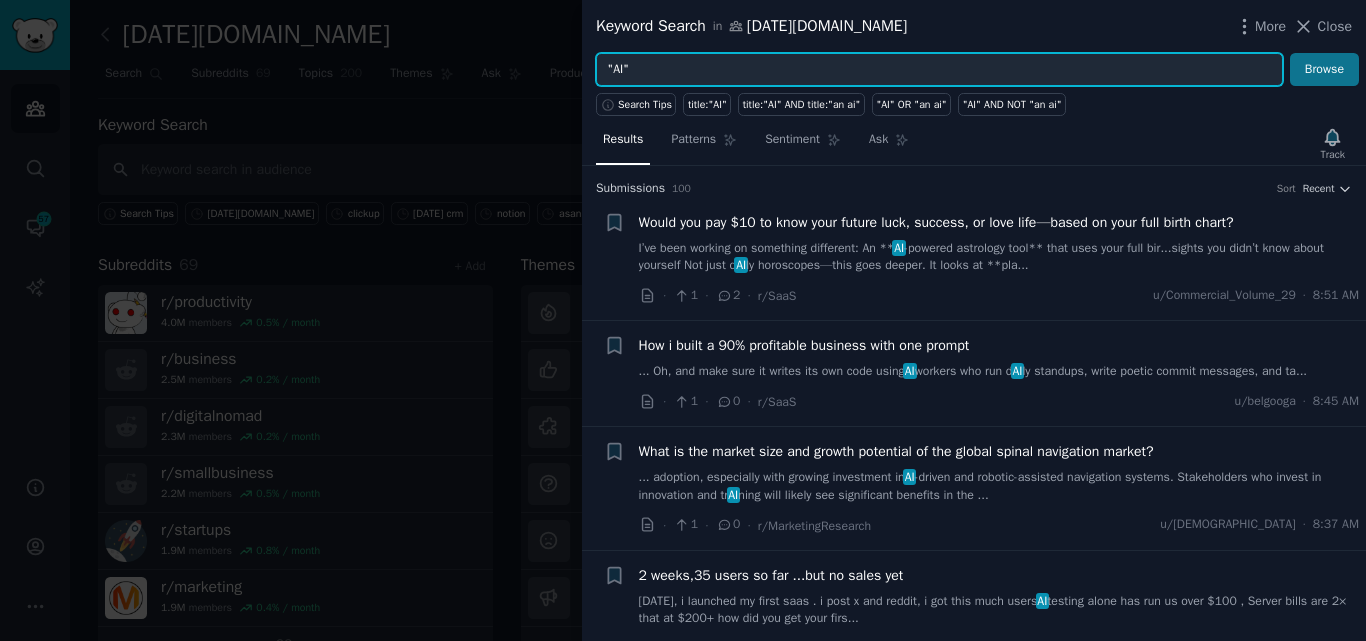 type on ""AI"" 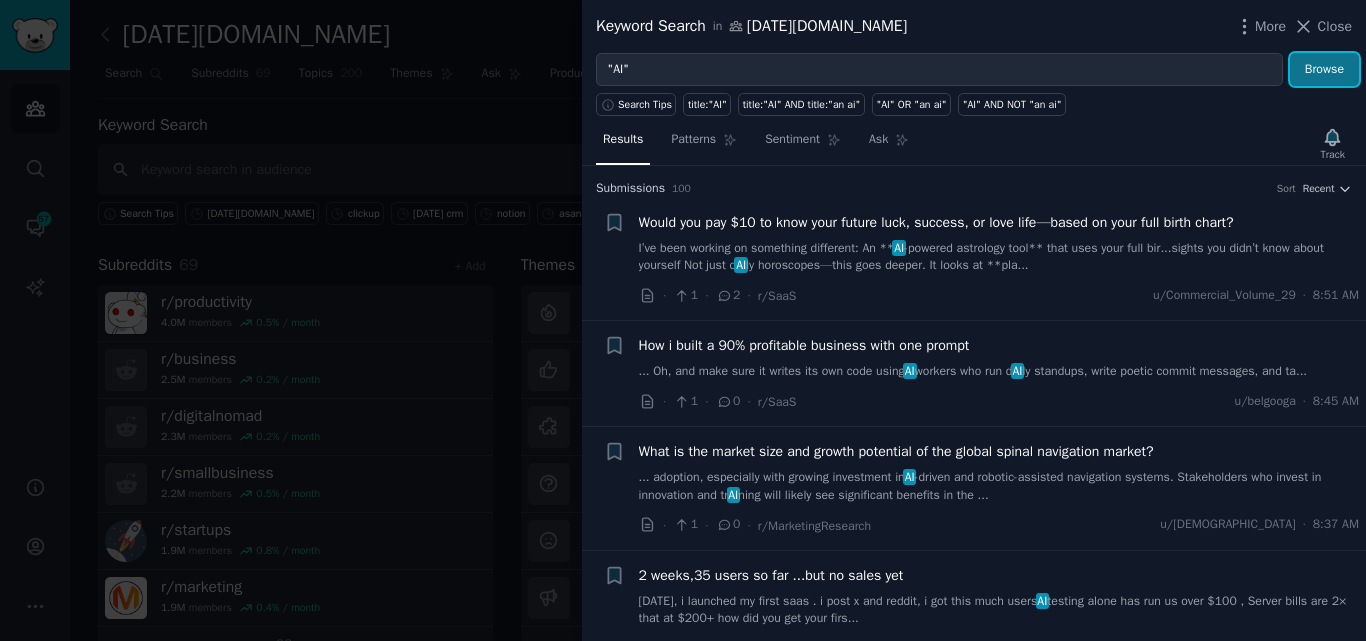 click on "Browse" at bounding box center [1324, 70] 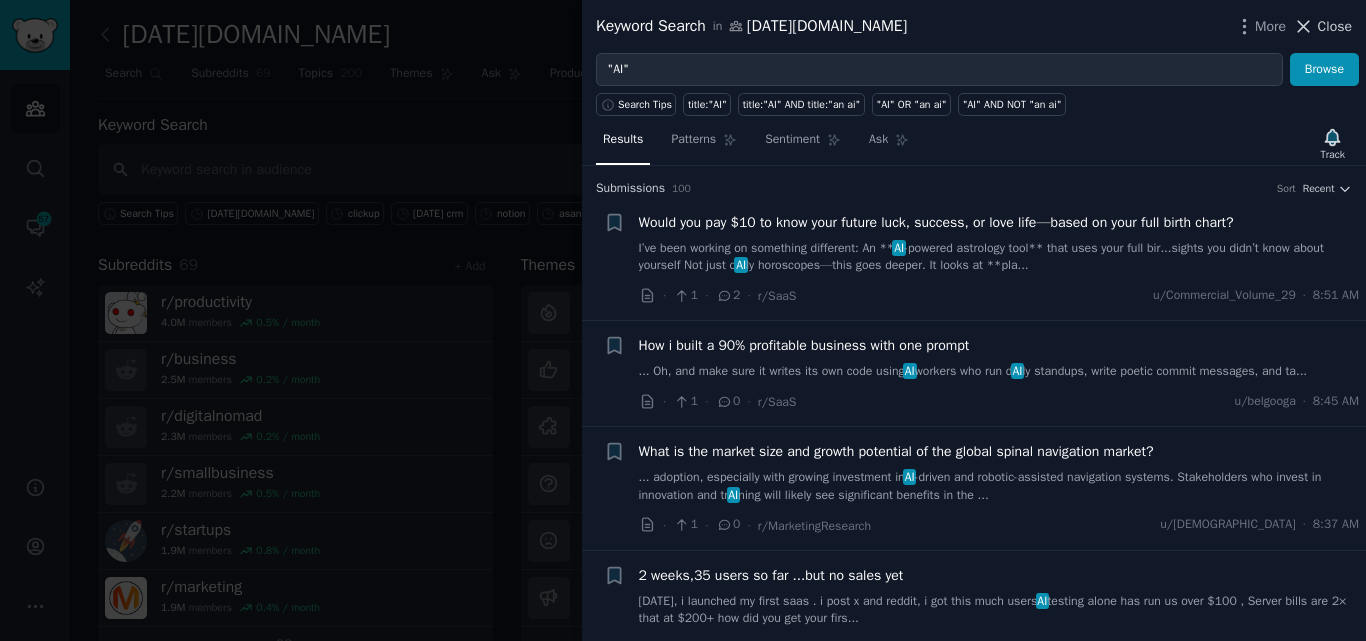 click 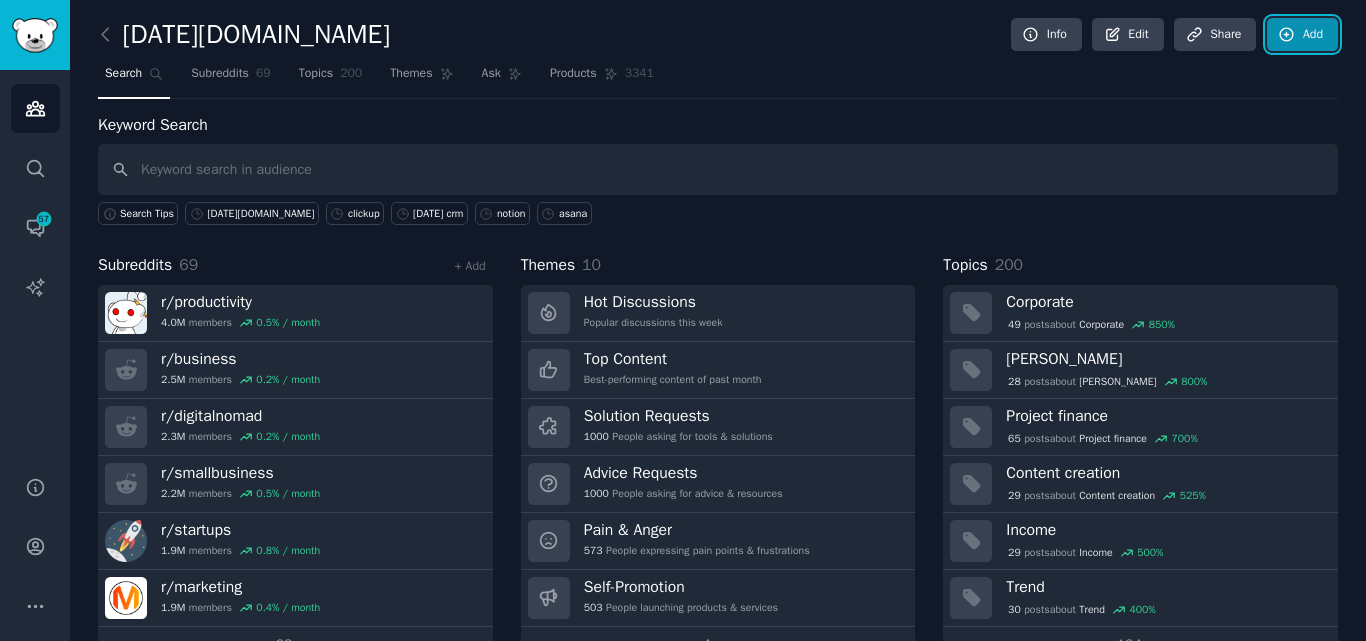 click on "Add" at bounding box center [1302, 35] 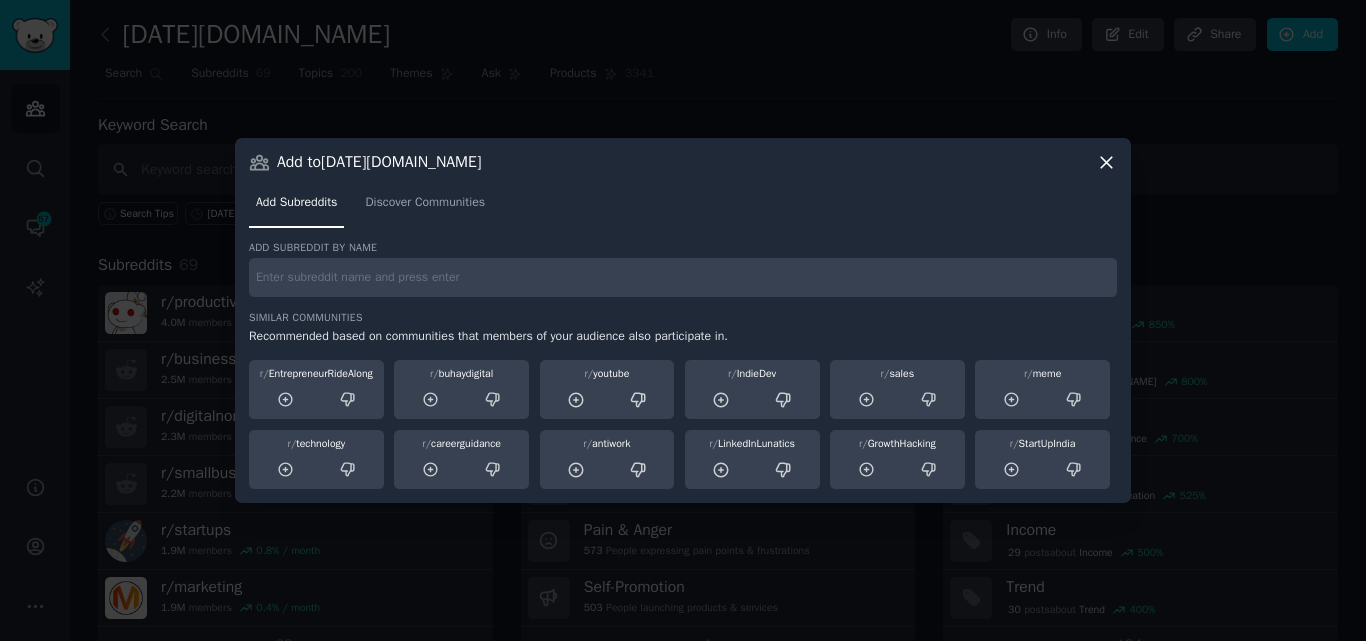 click 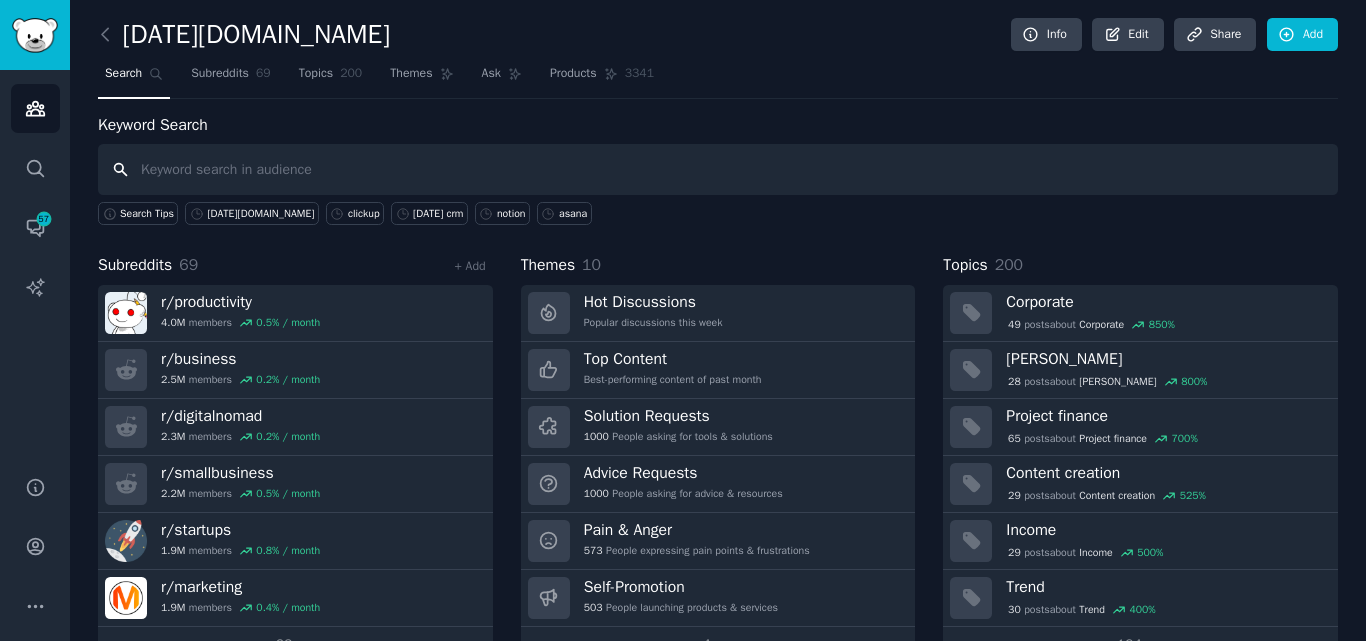 click at bounding box center [718, 169] 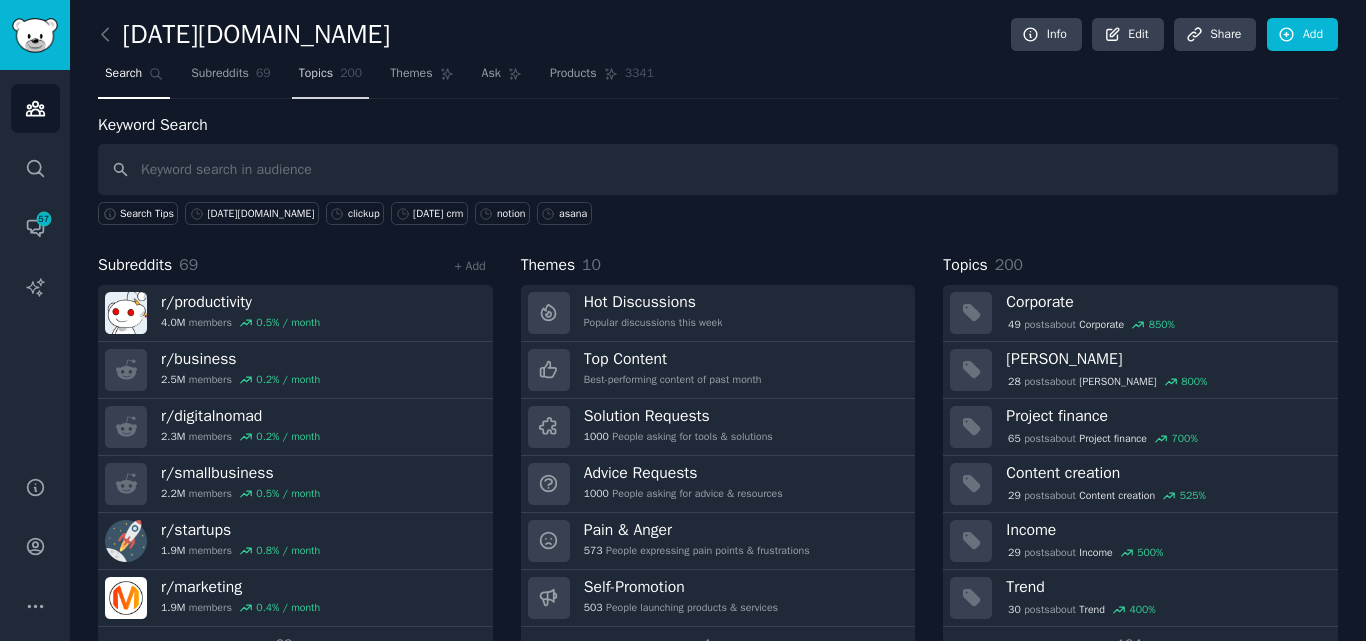 click on "Topics" at bounding box center (316, 74) 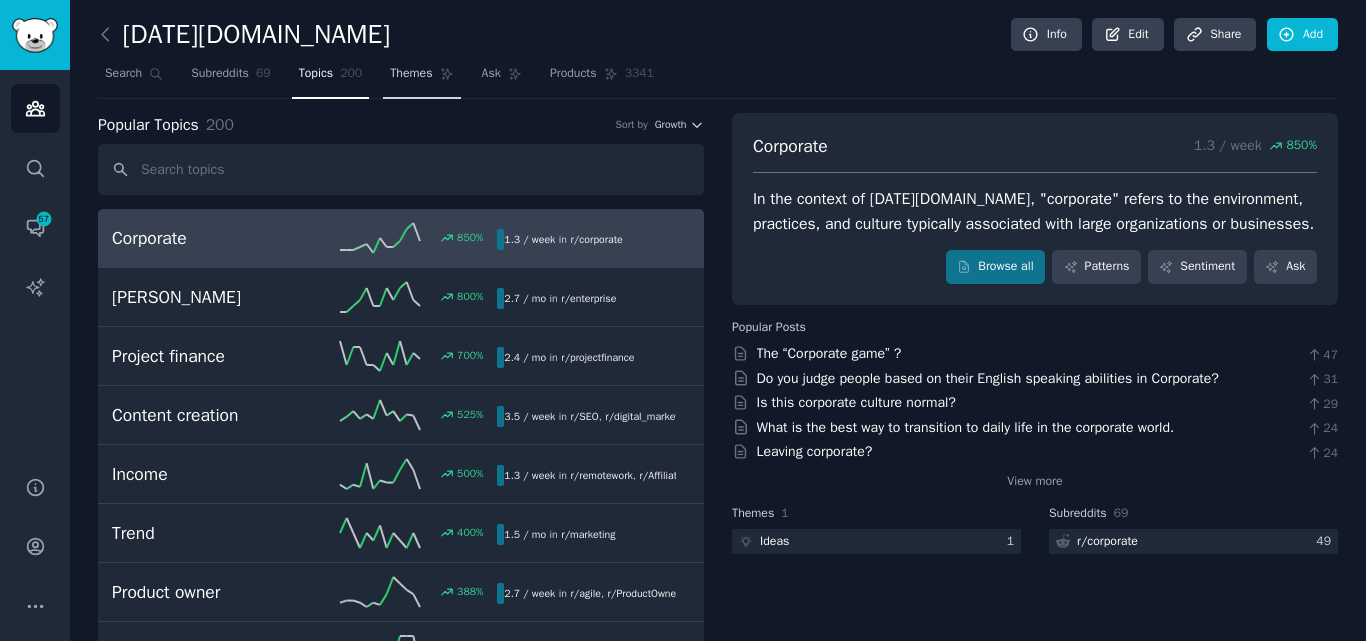 click on "Themes" at bounding box center [421, 78] 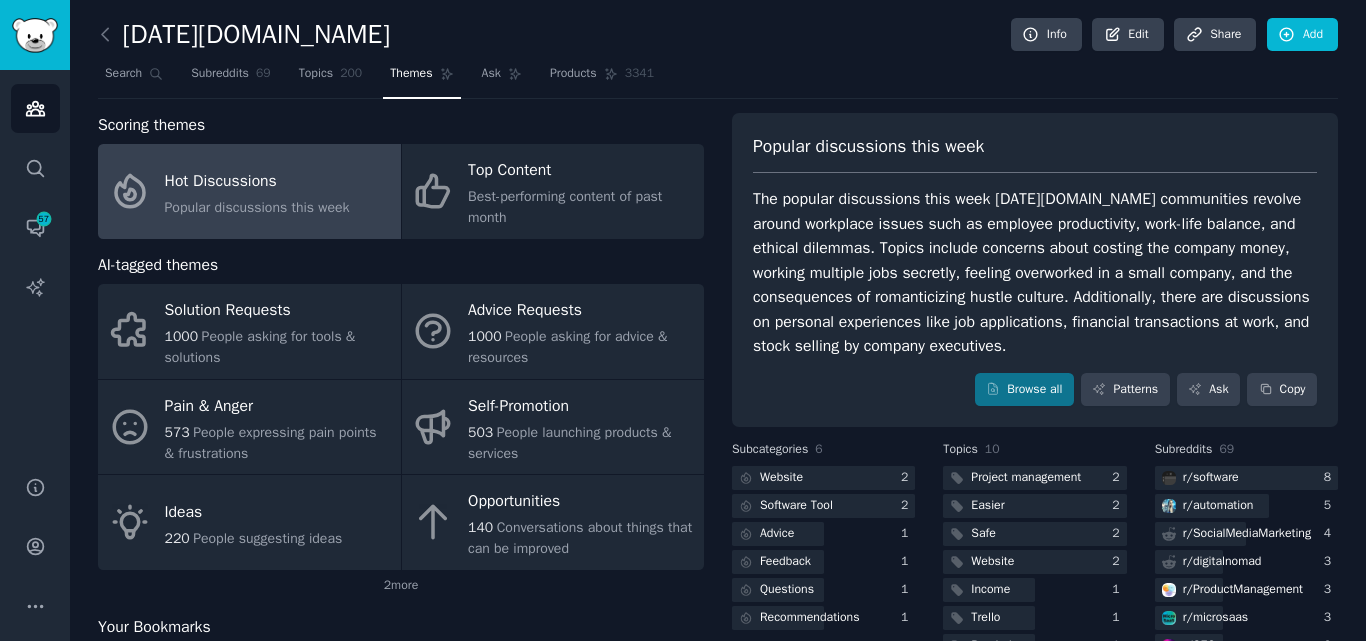 click 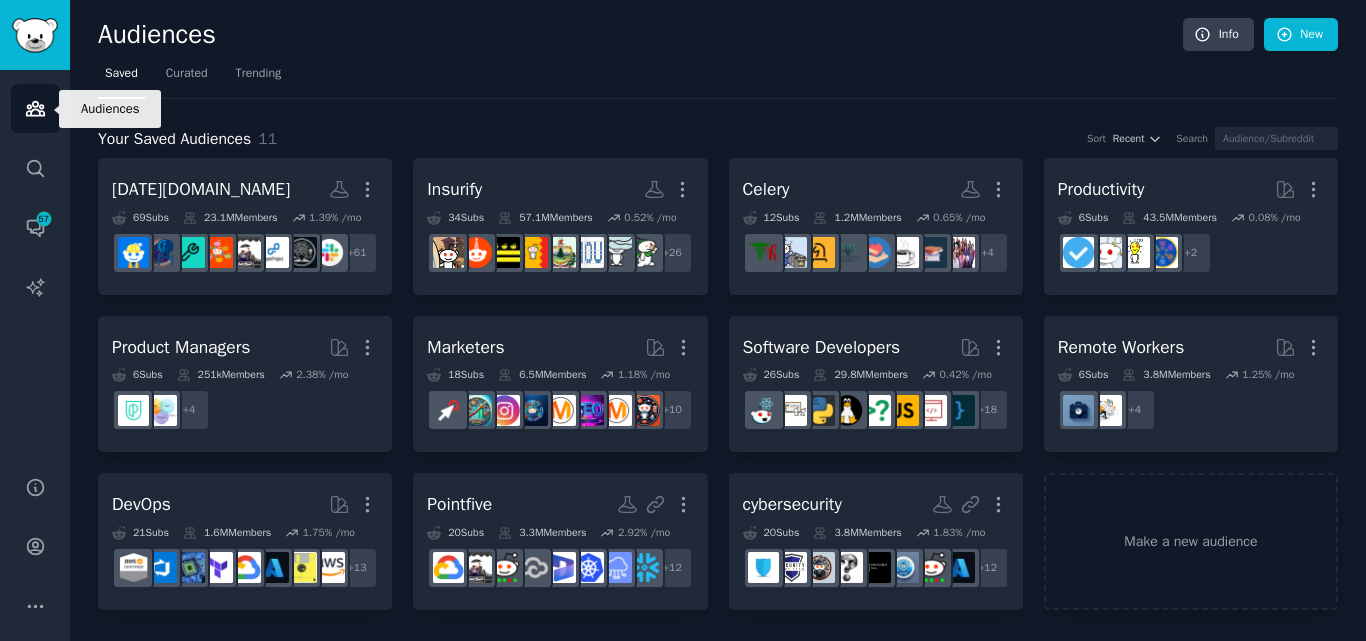 click 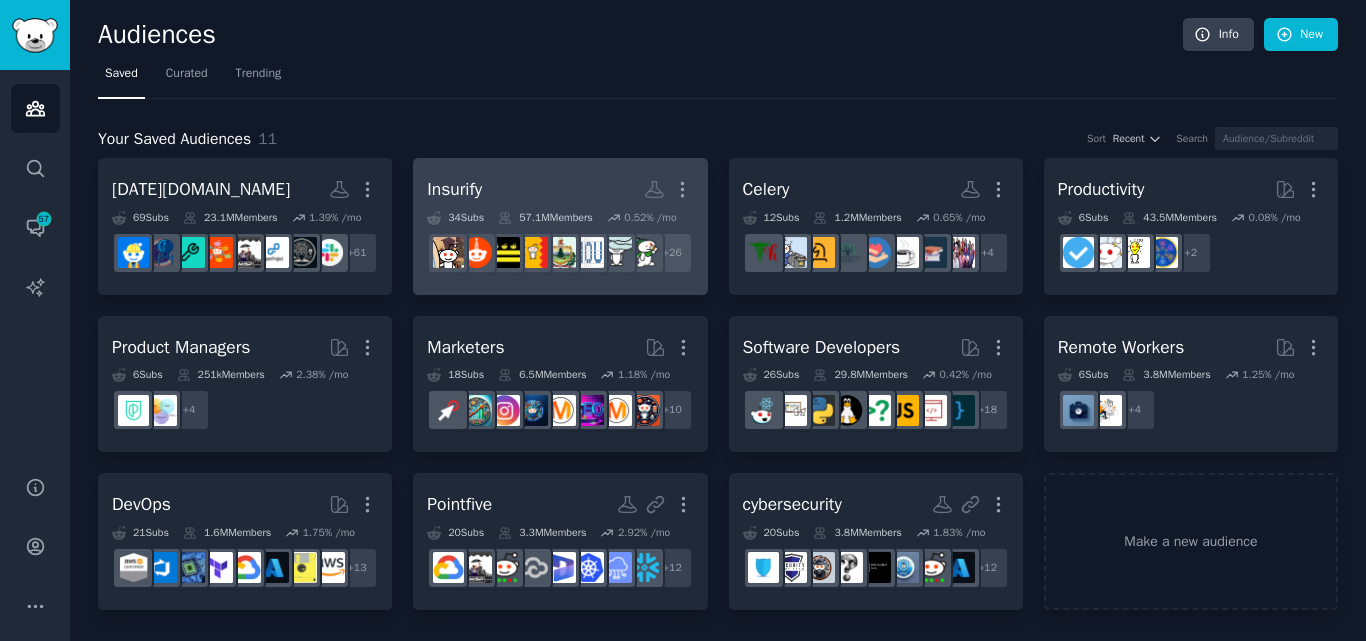 click on "Insurify More" at bounding box center (560, 189) 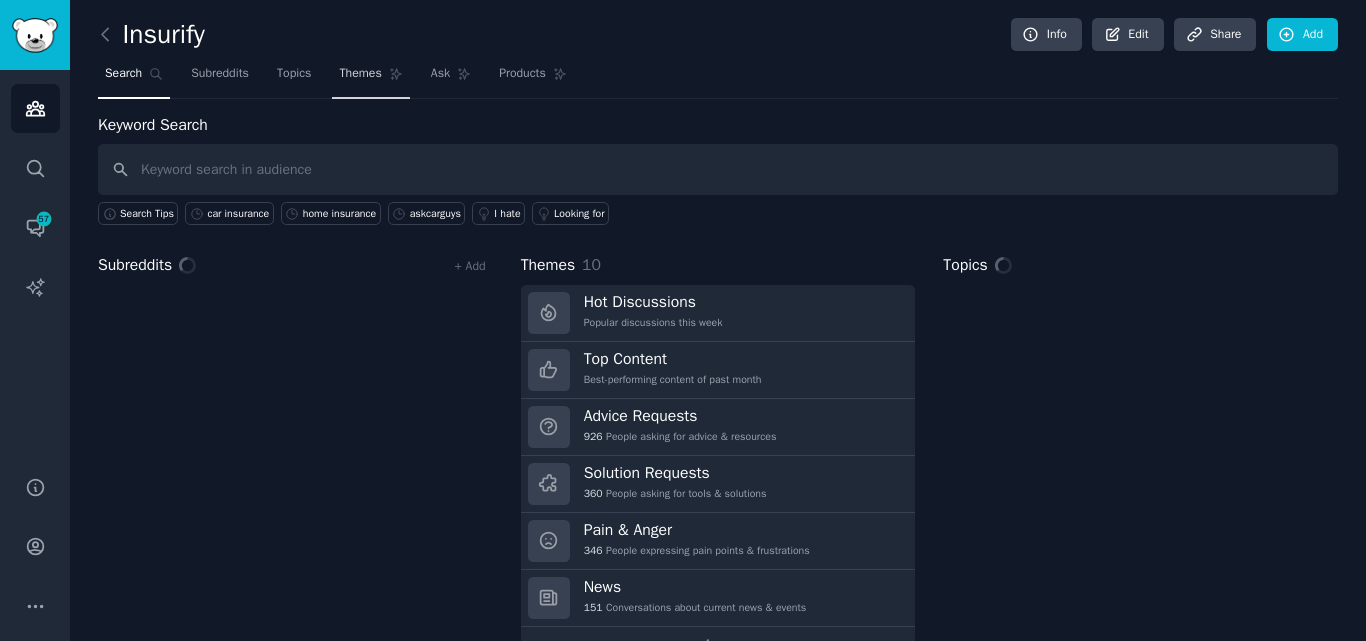click on "Themes" at bounding box center [360, 74] 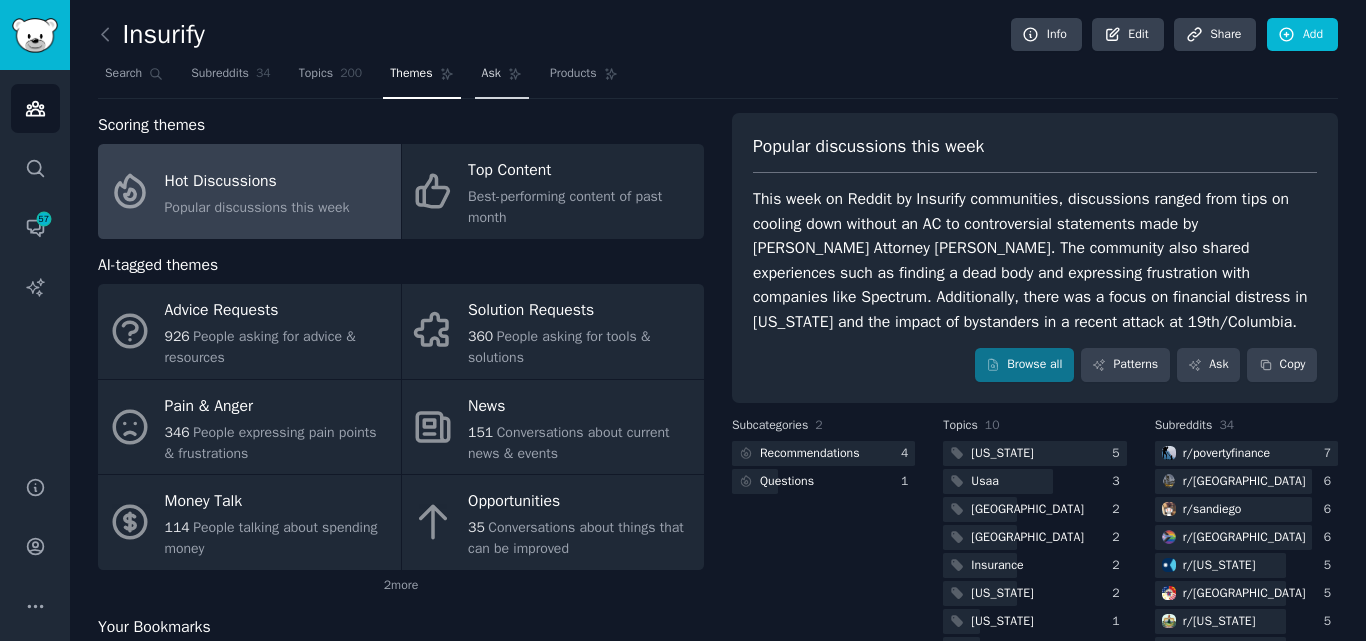 click on "Ask" at bounding box center (491, 74) 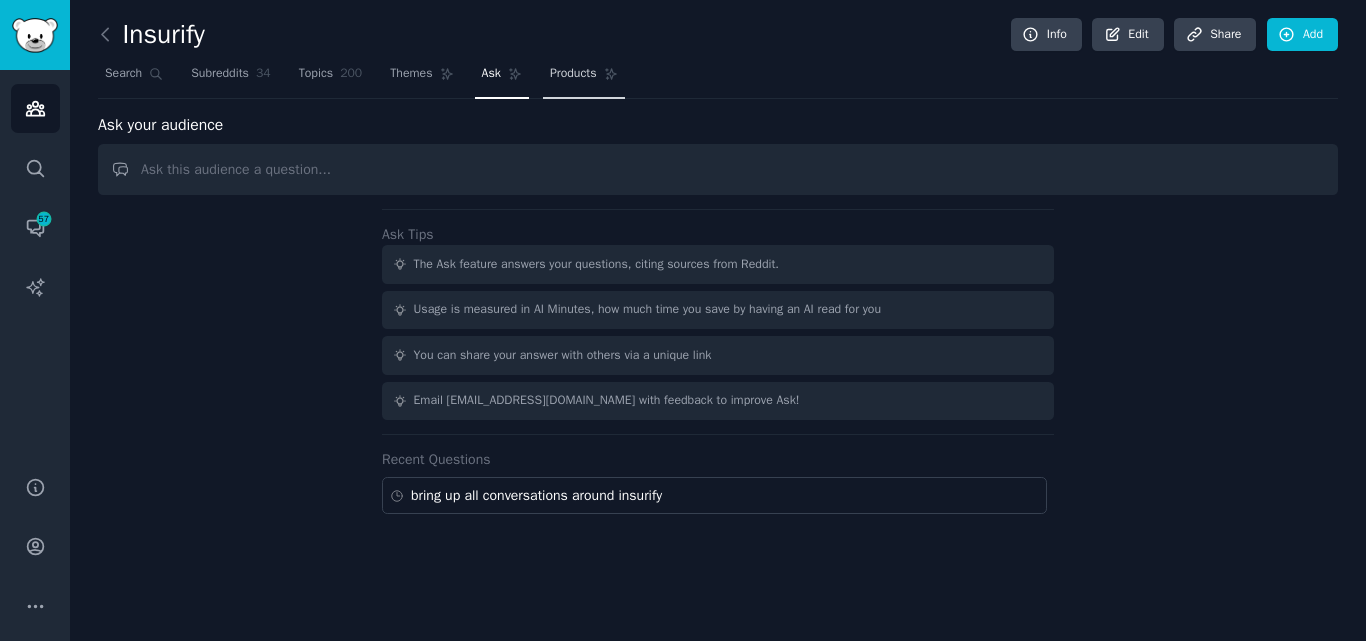 click on "Products" at bounding box center (573, 74) 